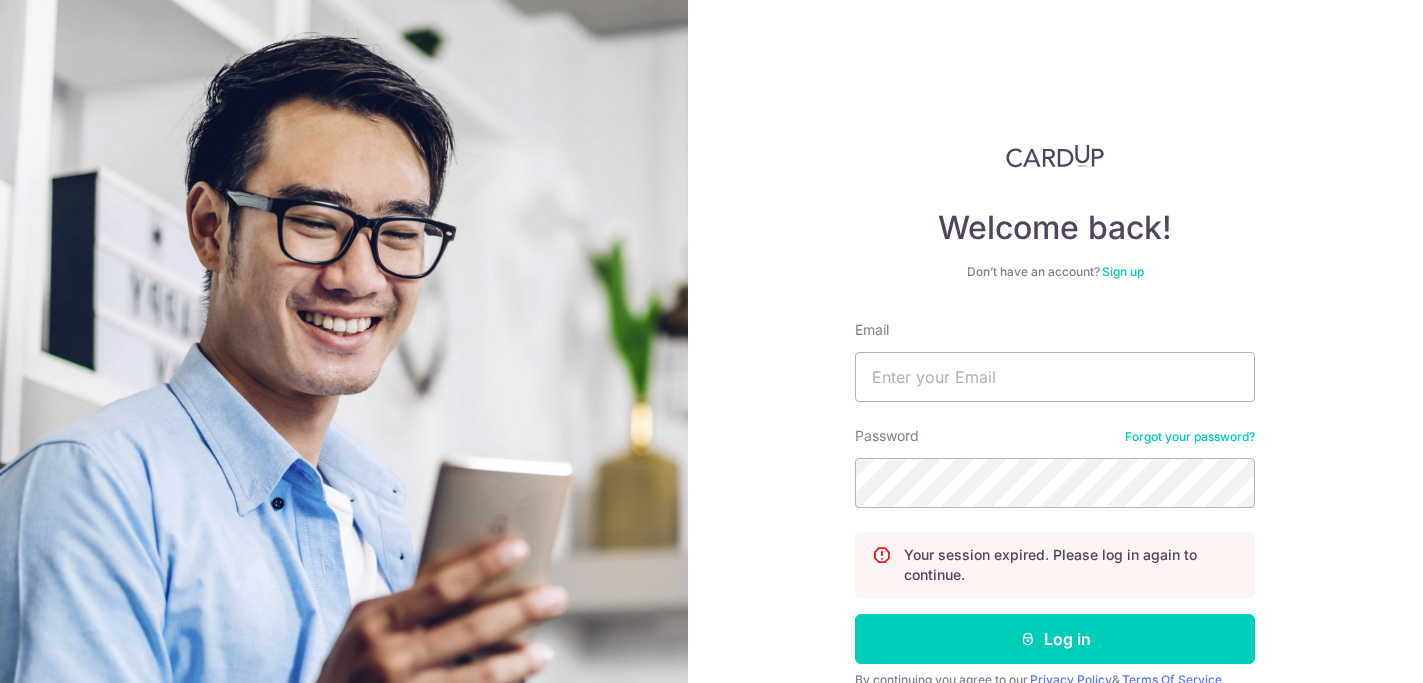 scroll, scrollTop: 0, scrollLeft: 0, axis: both 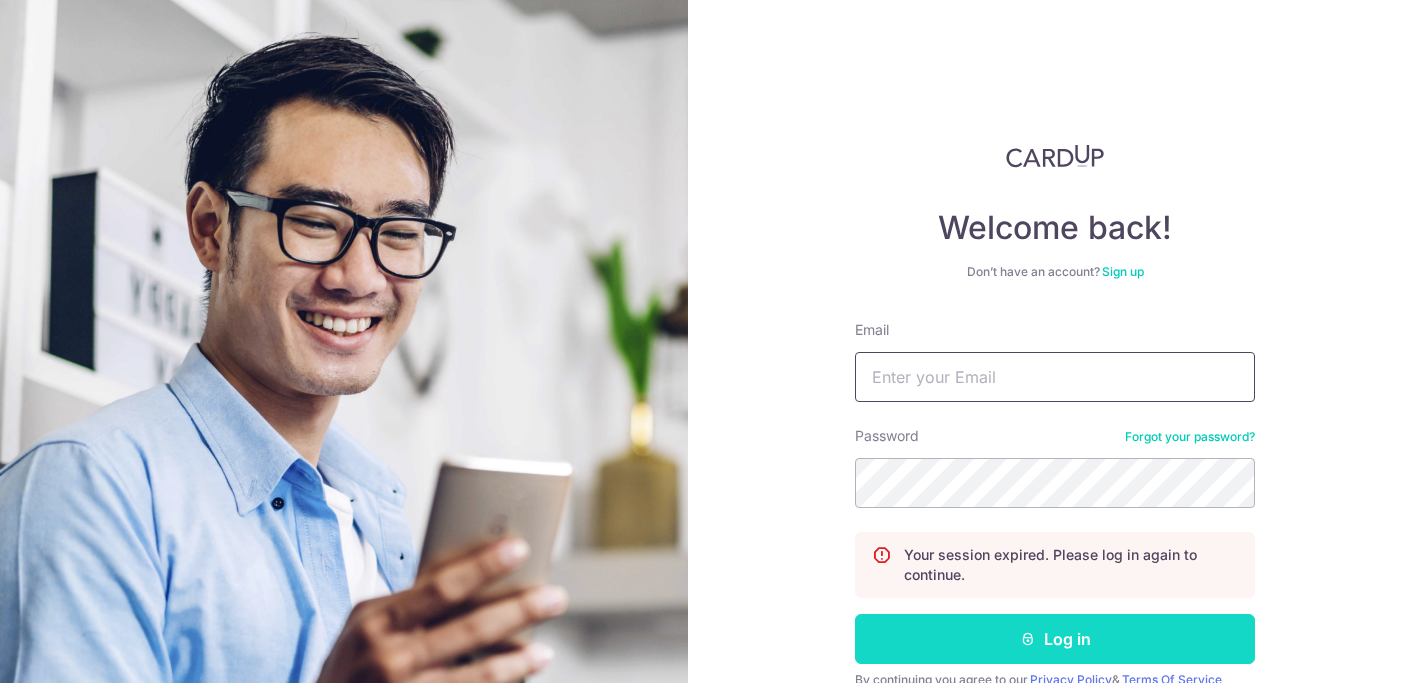 type on "joshua@terramedical.sg" 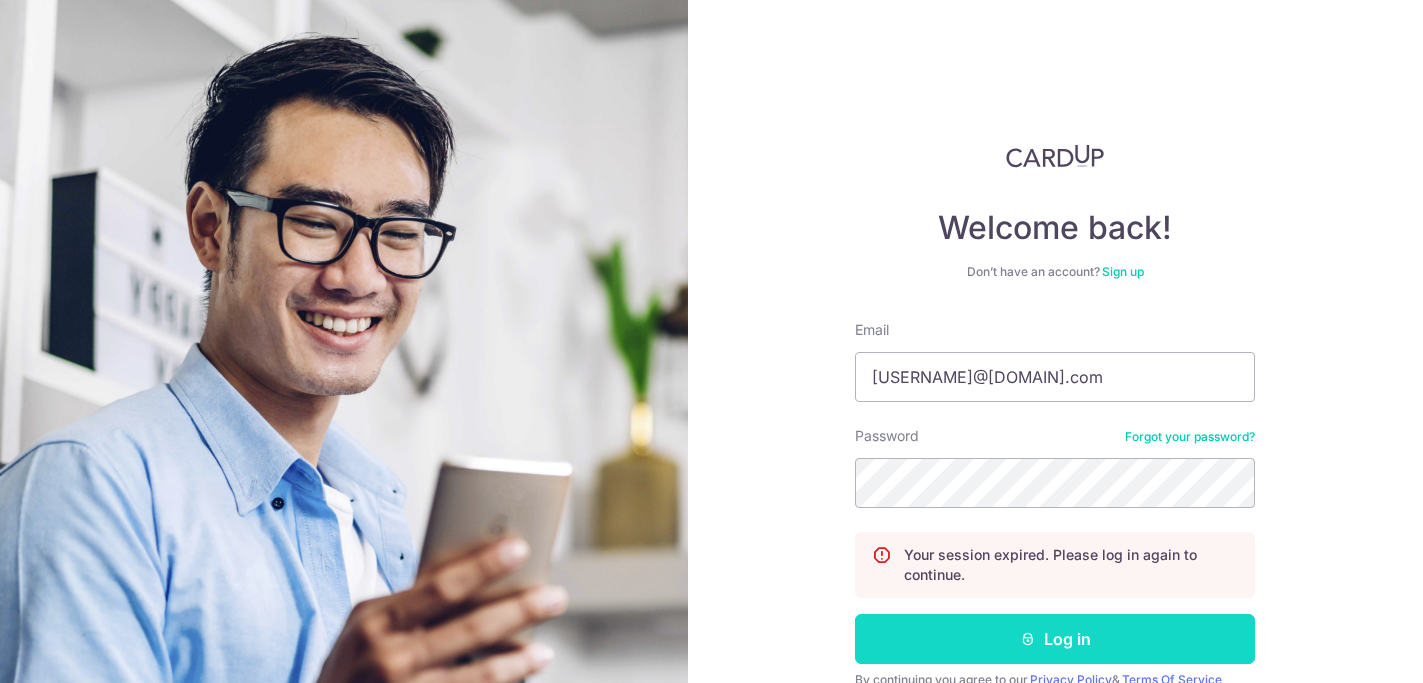 click on "Log in" at bounding box center [1055, 639] 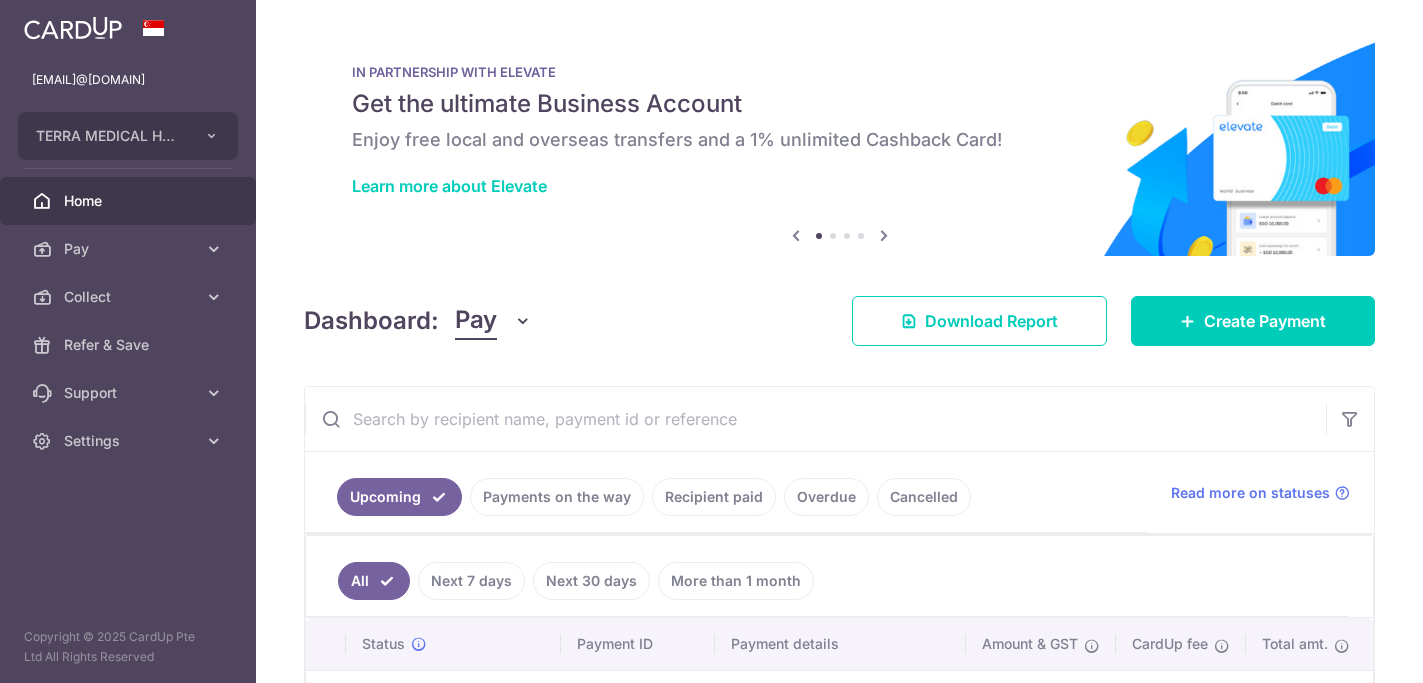 scroll, scrollTop: 0, scrollLeft: 0, axis: both 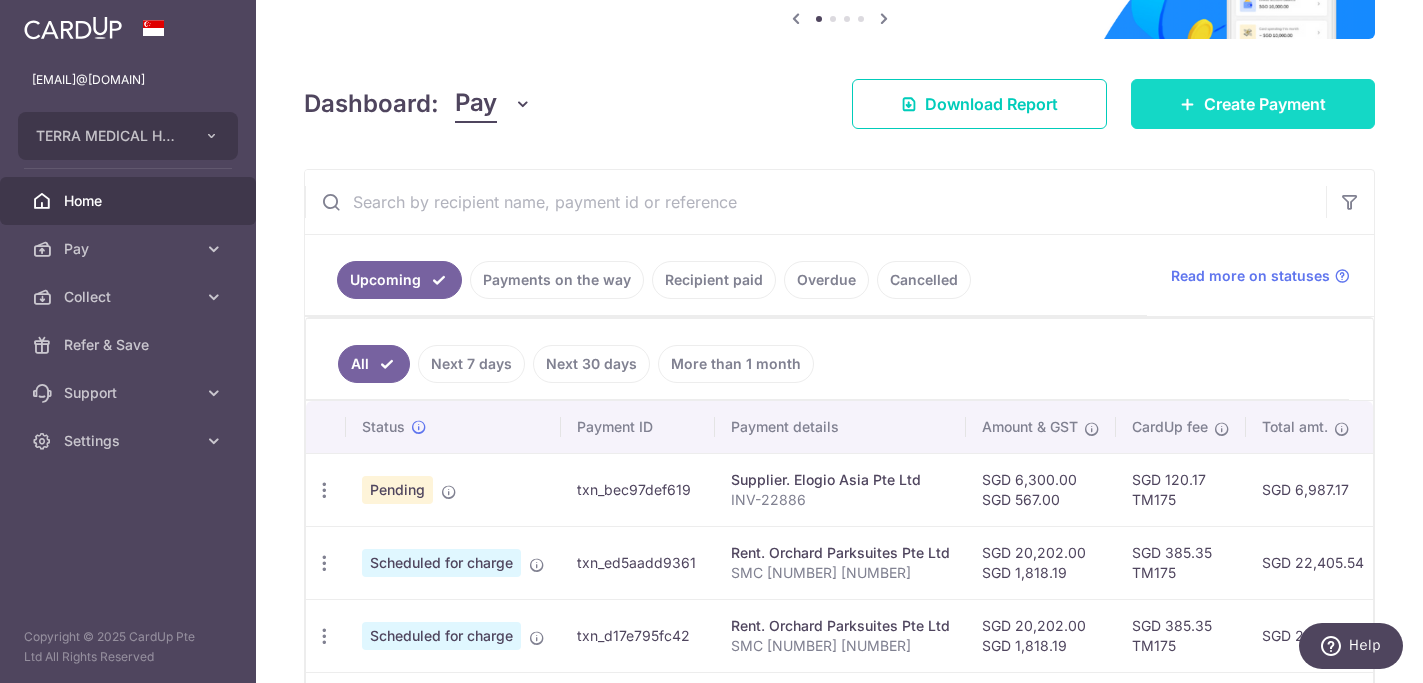 click on "Create Payment" at bounding box center [1253, 104] 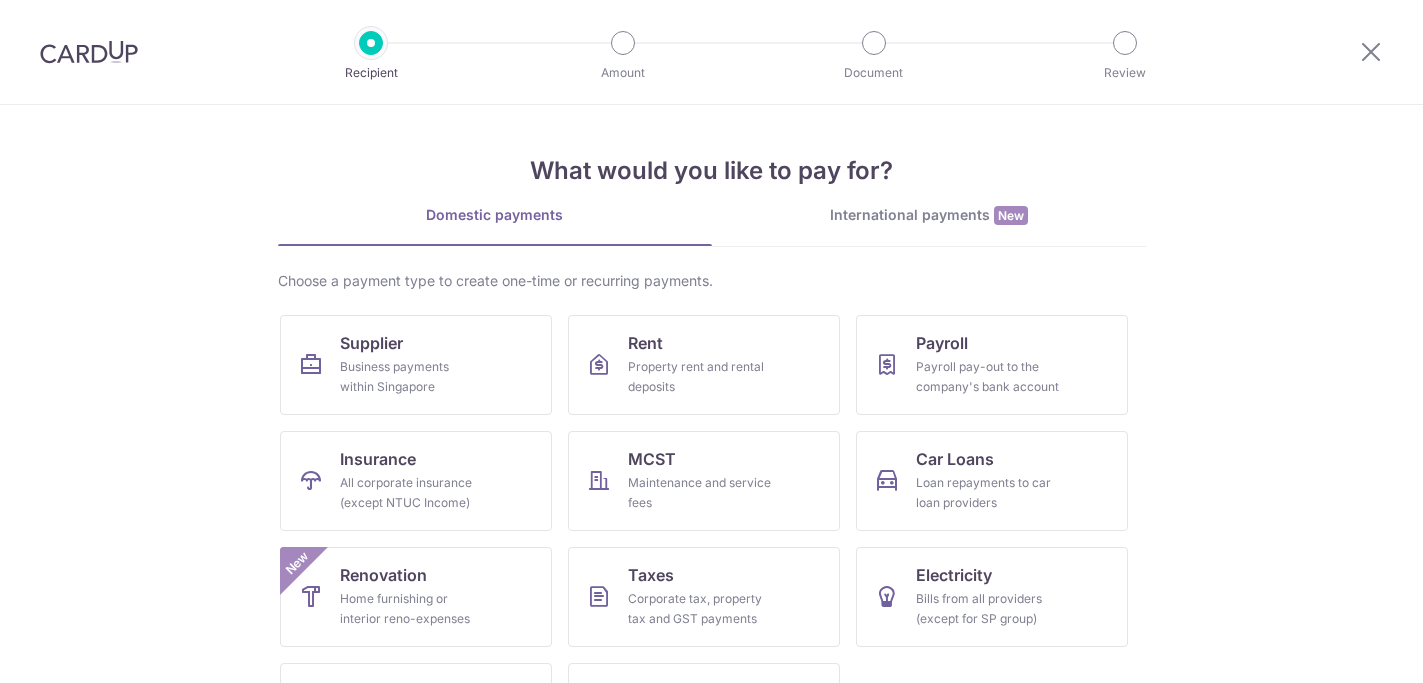 scroll, scrollTop: 0, scrollLeft: 0, axis: both 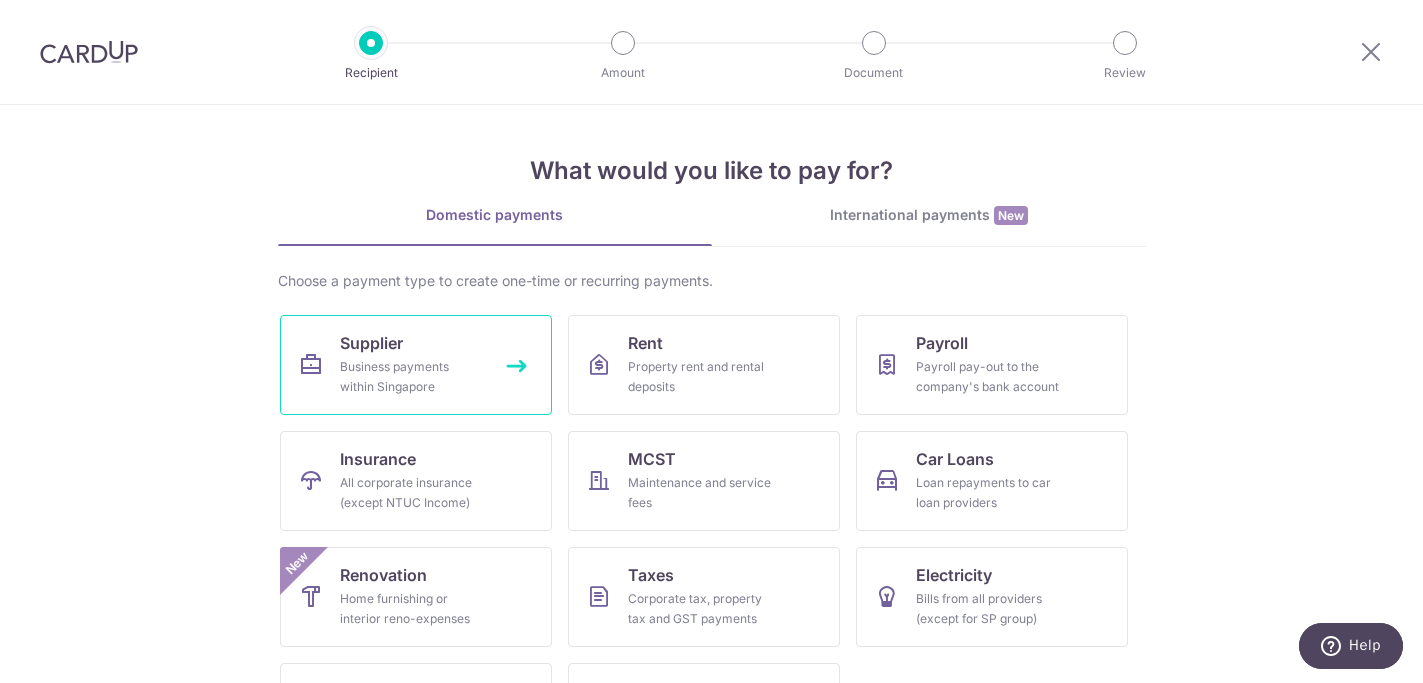 click on "Business payments within Singapore" at bounding box center (412, 377) 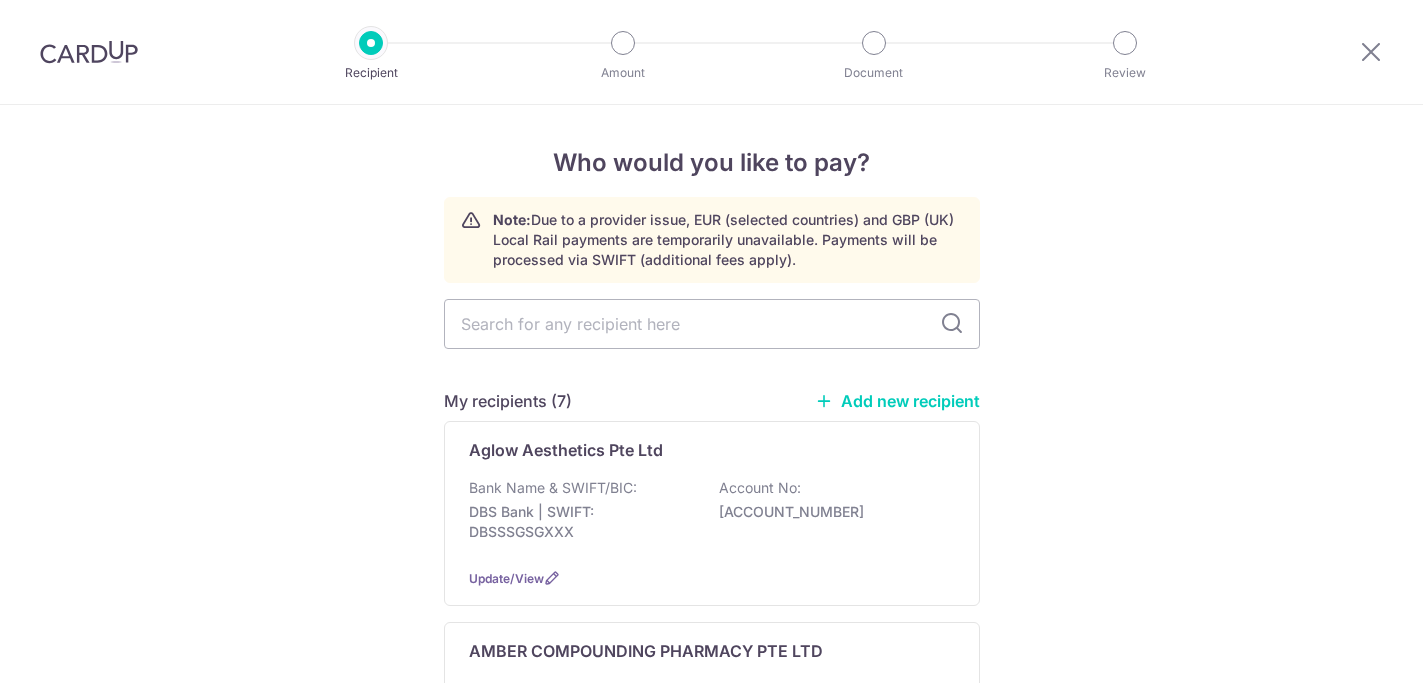 scroll, scrollTop: 0, scrollLeft: 0, axis: both 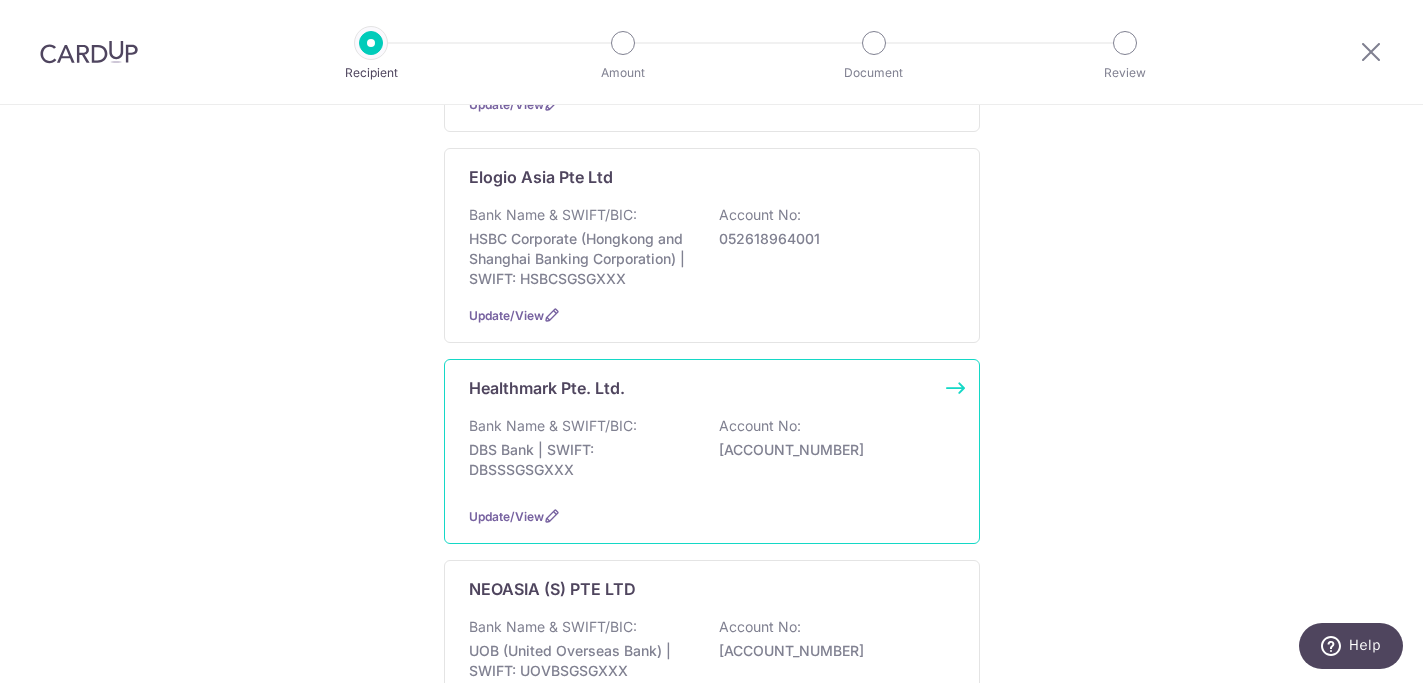 click on "Healthmark Pte. Ltd.
Bank Name & SWIFT/BIC:
DBS Bank | SWIFT: DBSSSGSGXXX
Account No:
0720271602
Update/View" at bounding box center [712, 451] 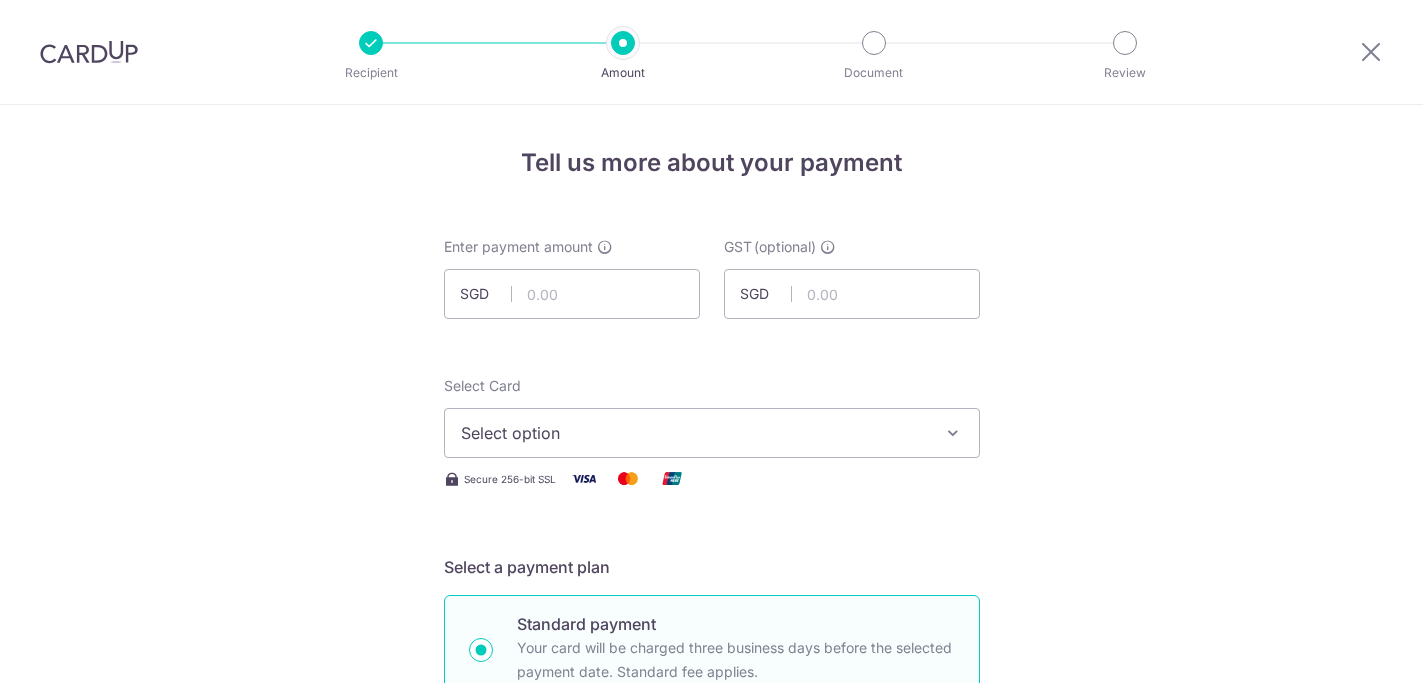 scroll, scrollTop: 0, scrollLeft: 0, axis: both 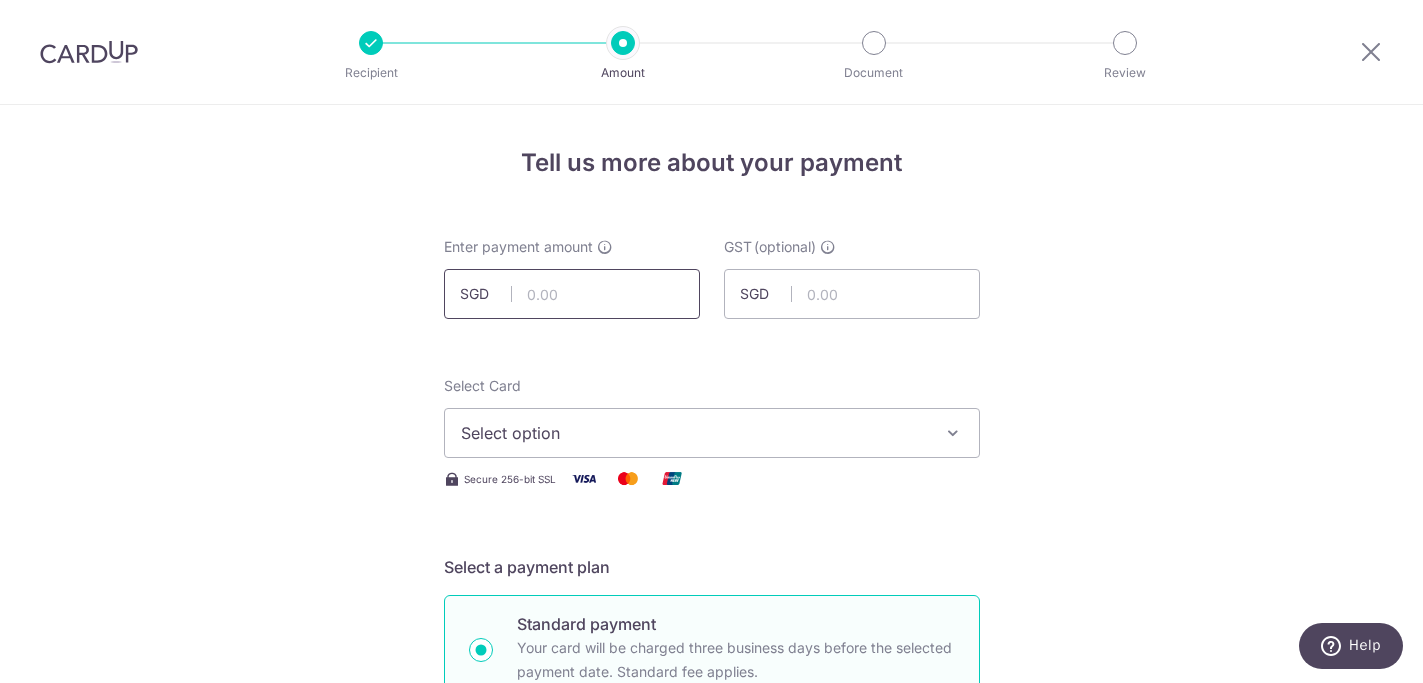 click at bounding box center (572, 294) 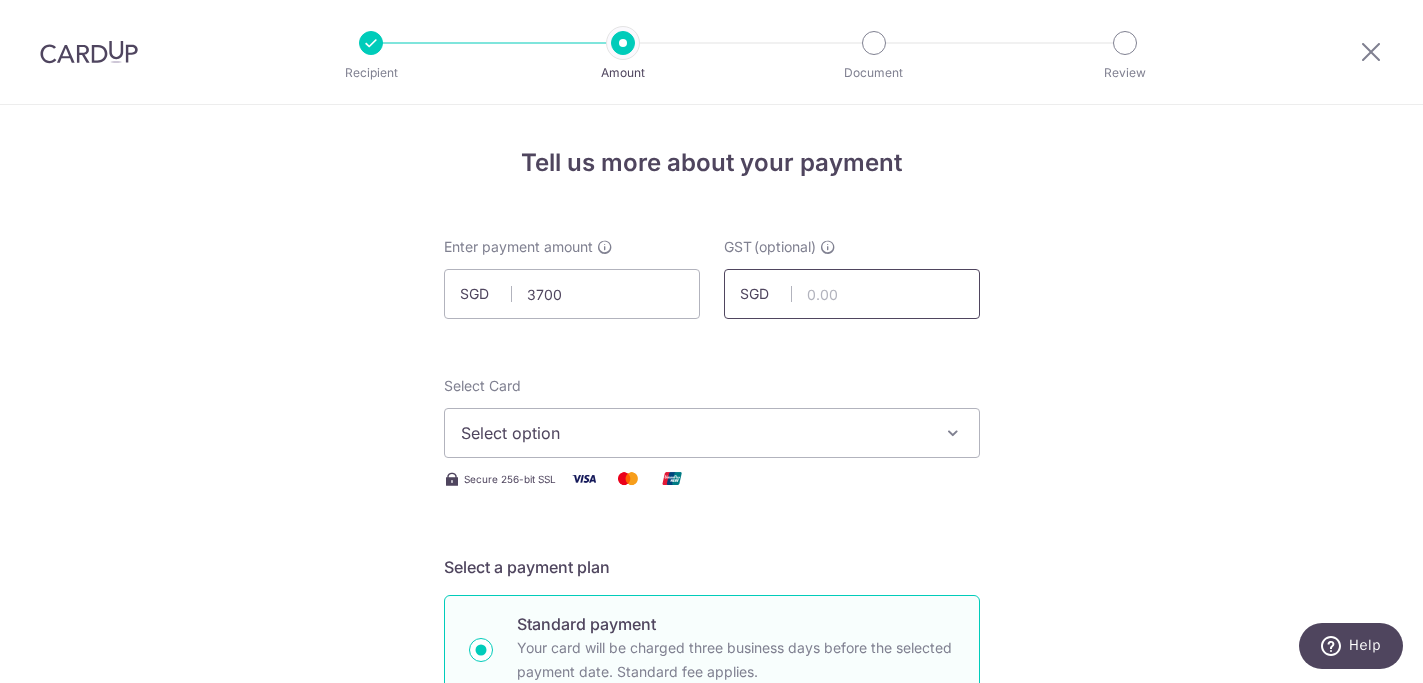 type on "3,700.00" 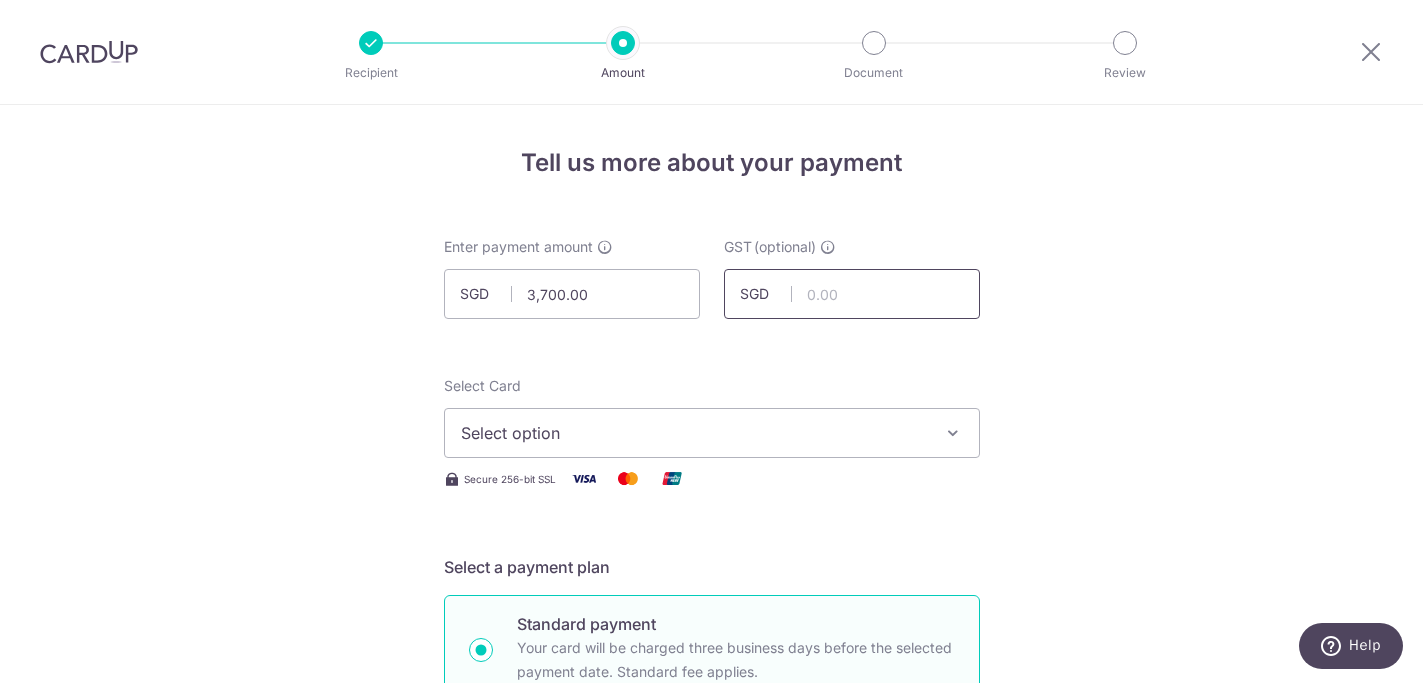 click at bounding box center [852, 294] 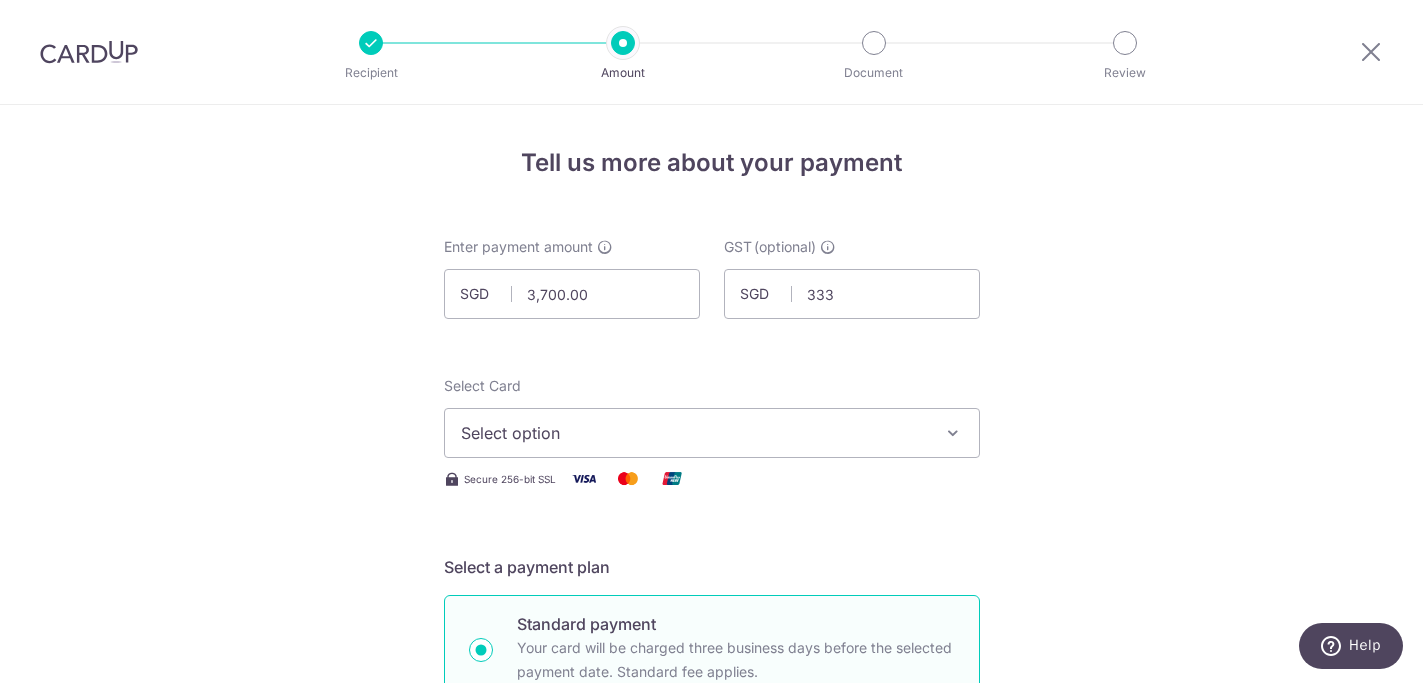 type on "333.00" 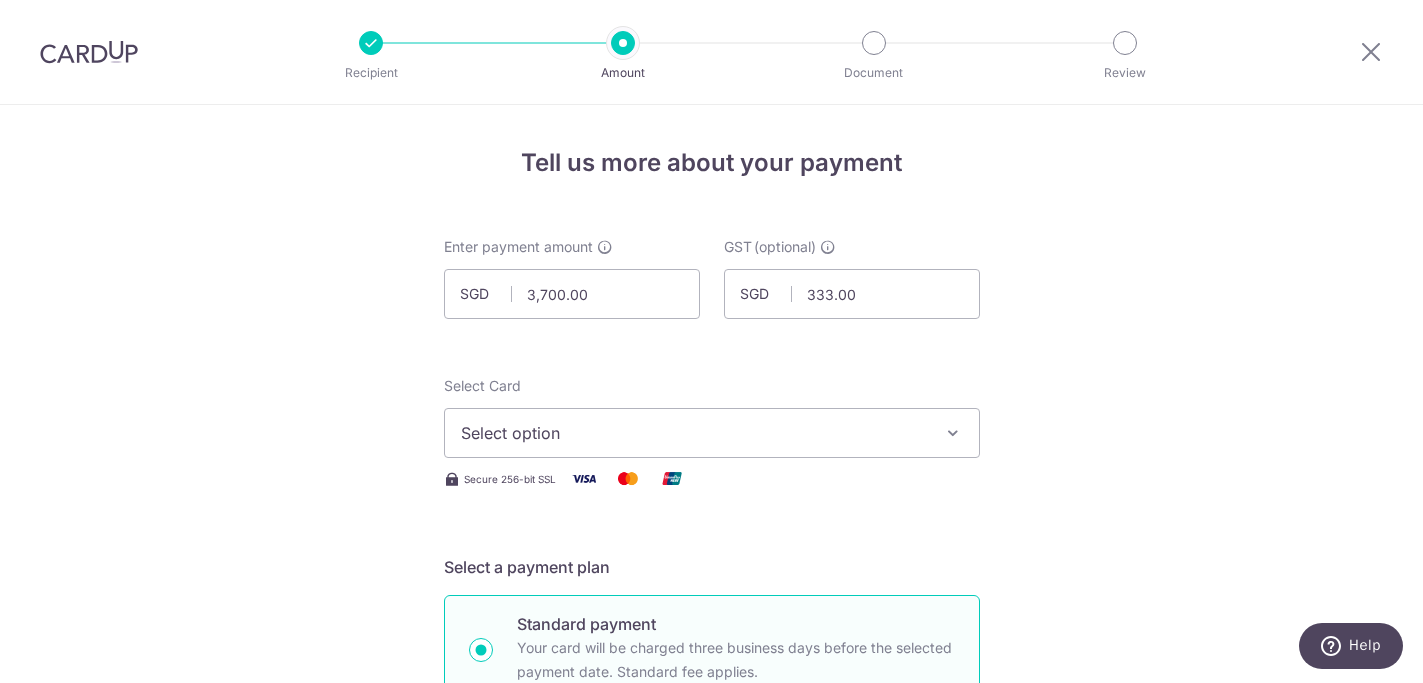 click on "Select option" at bounding box center (694, 433) 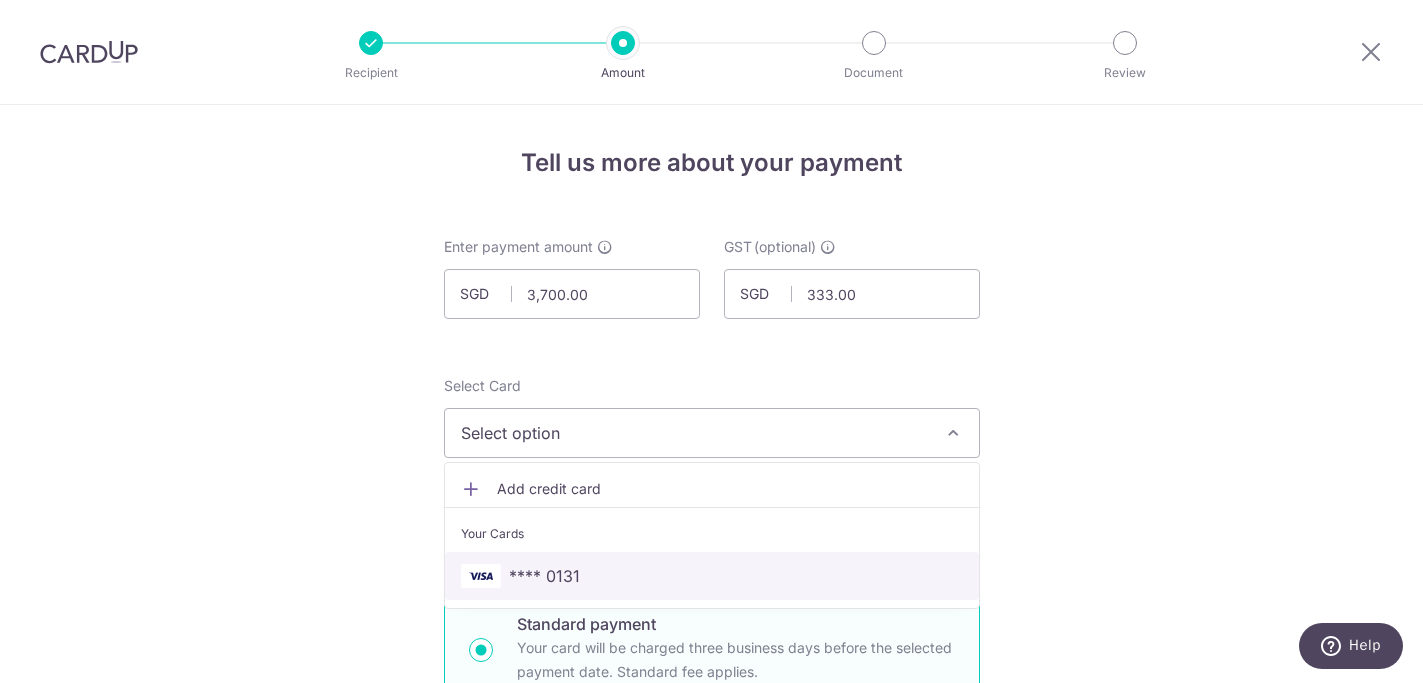 click on "**** 0131" at bounding box center (712, 576) 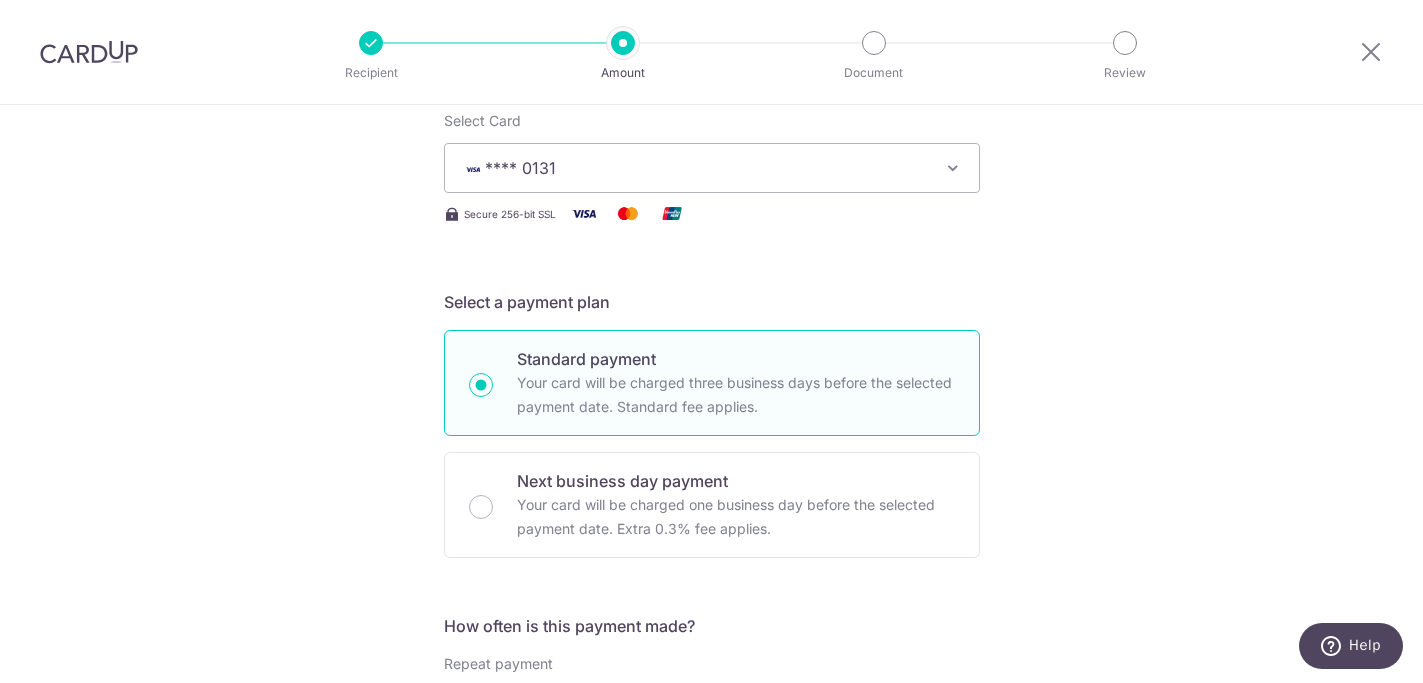 scroll, scrollTop: 799, scrollLeft: 0, axis: vertical 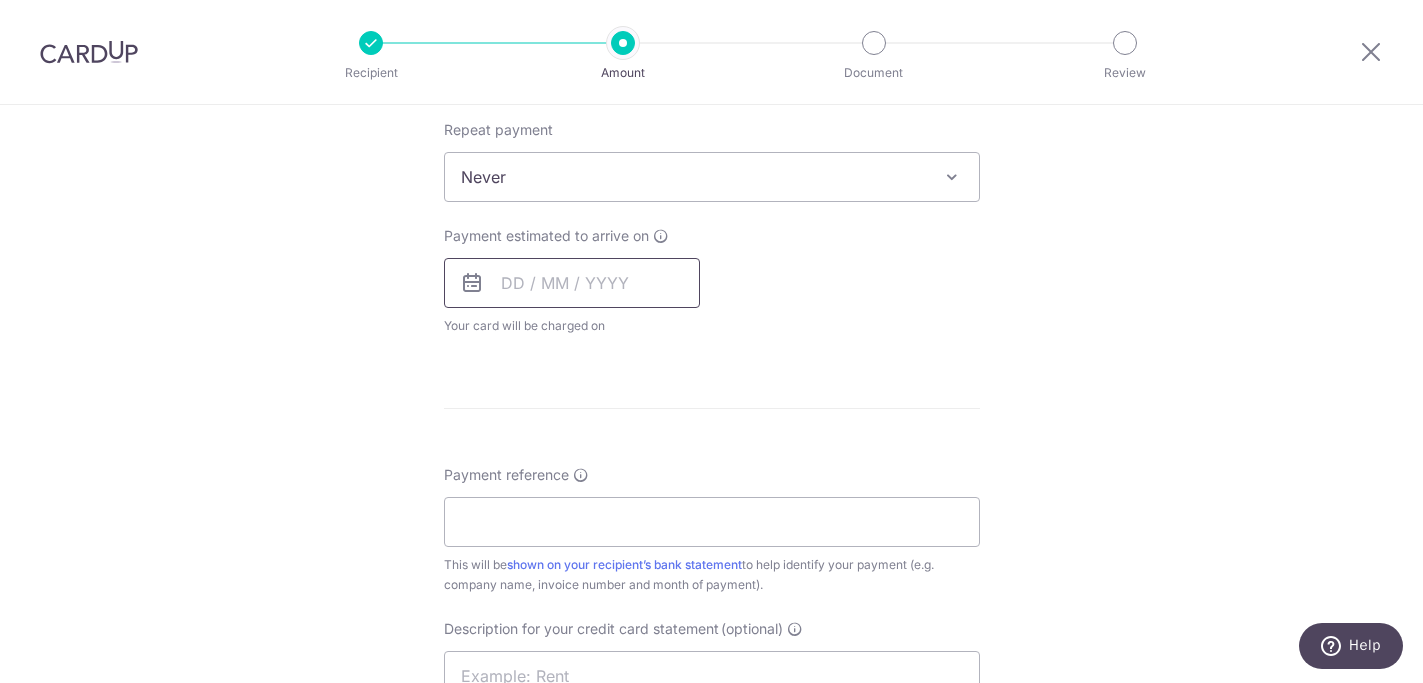 click at bounding box center (572, 283) 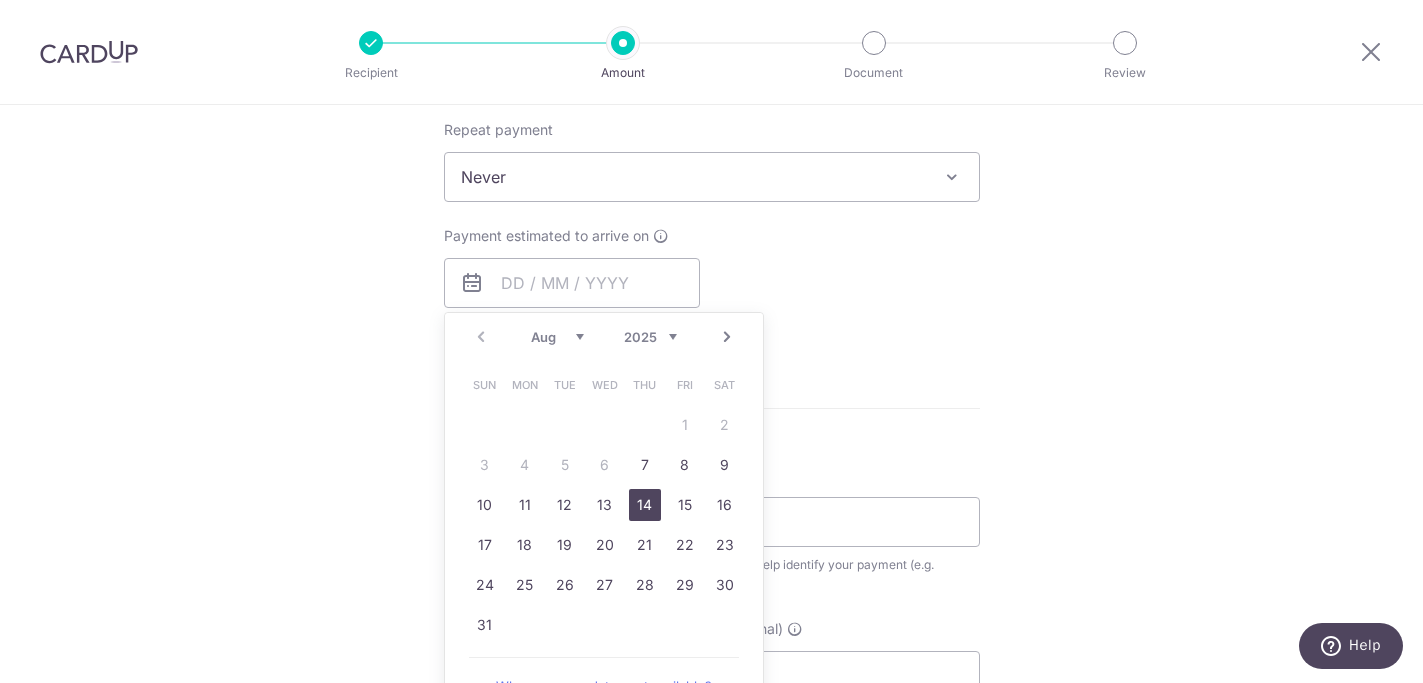 click on "14" at bounding box center [645, 505] 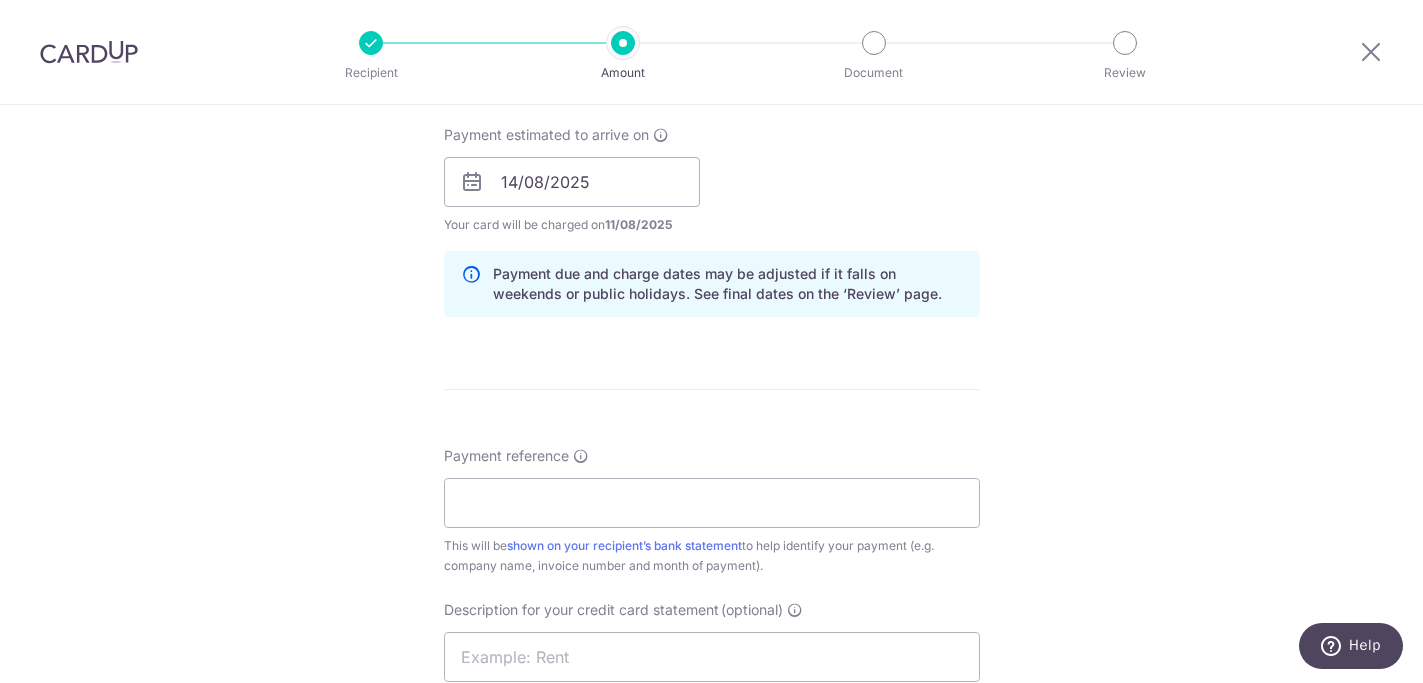 scroll, scrollTop: 926, scrollLeft: 0, axis: vertical 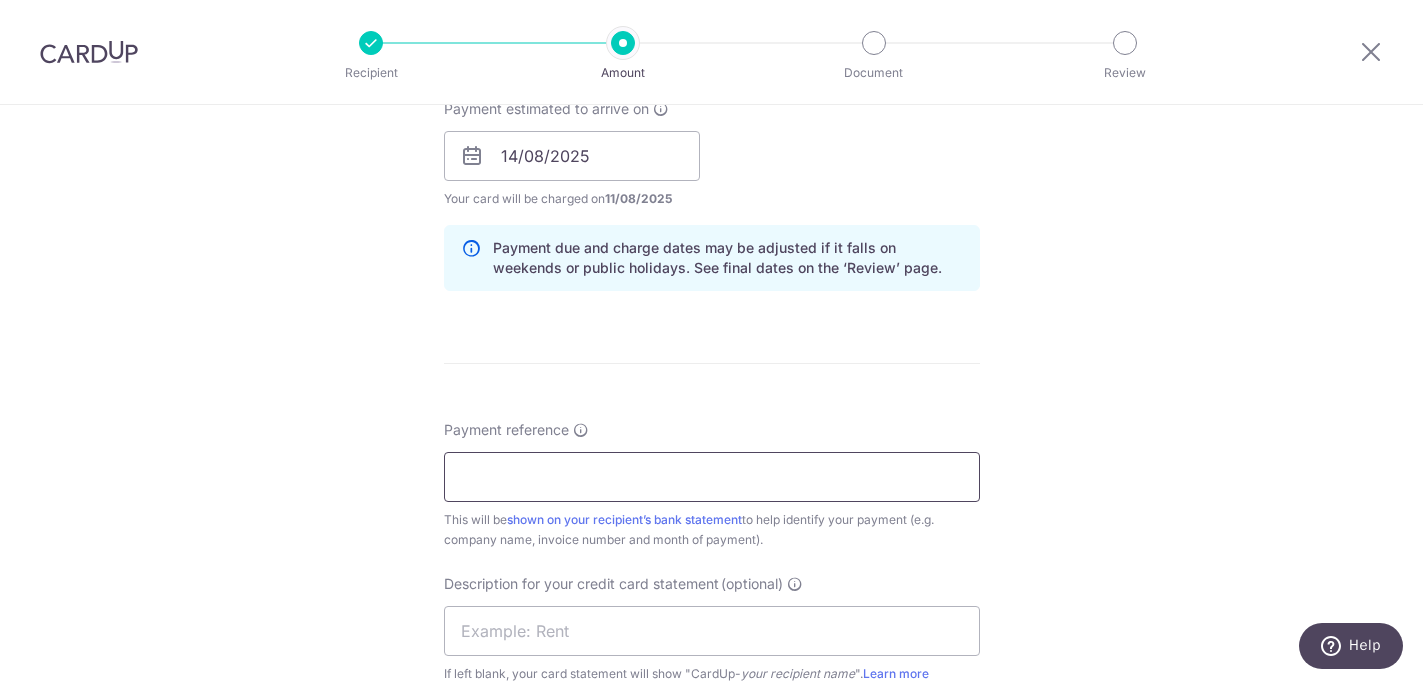 click on "Payment reference" at bounding box center (712, 477) 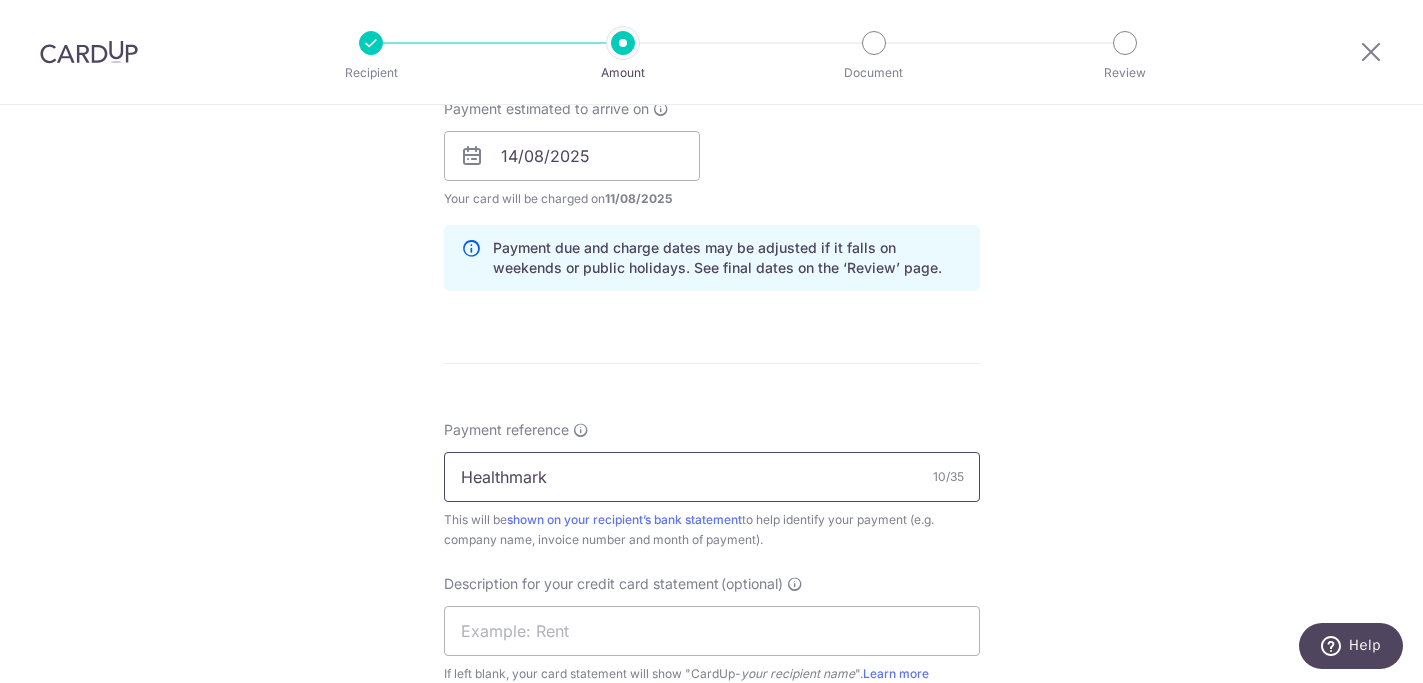 drag, startPoint x: 628, startPoint y: 489, endPoint x: 379, endPoint y: 447, distance: 252.51732 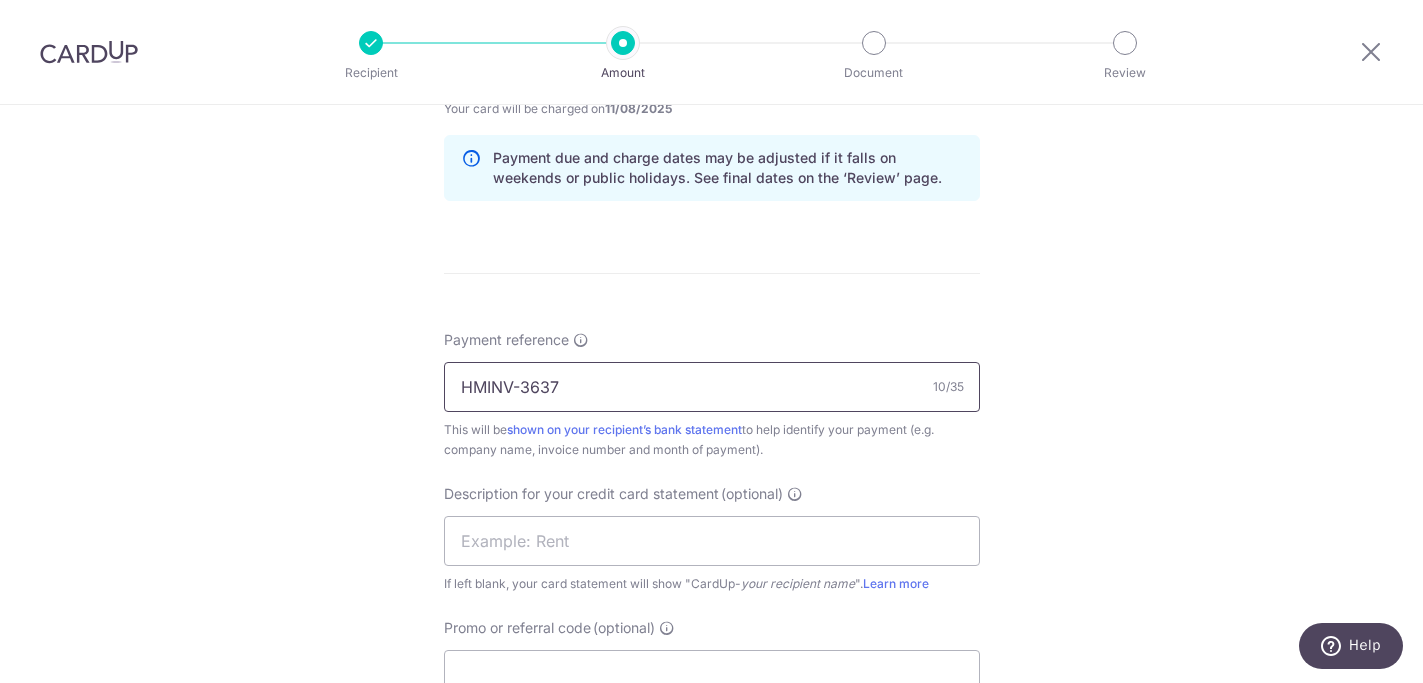 scroll, scrollTop: 1142, scrollLeft: 0, axis: vertical 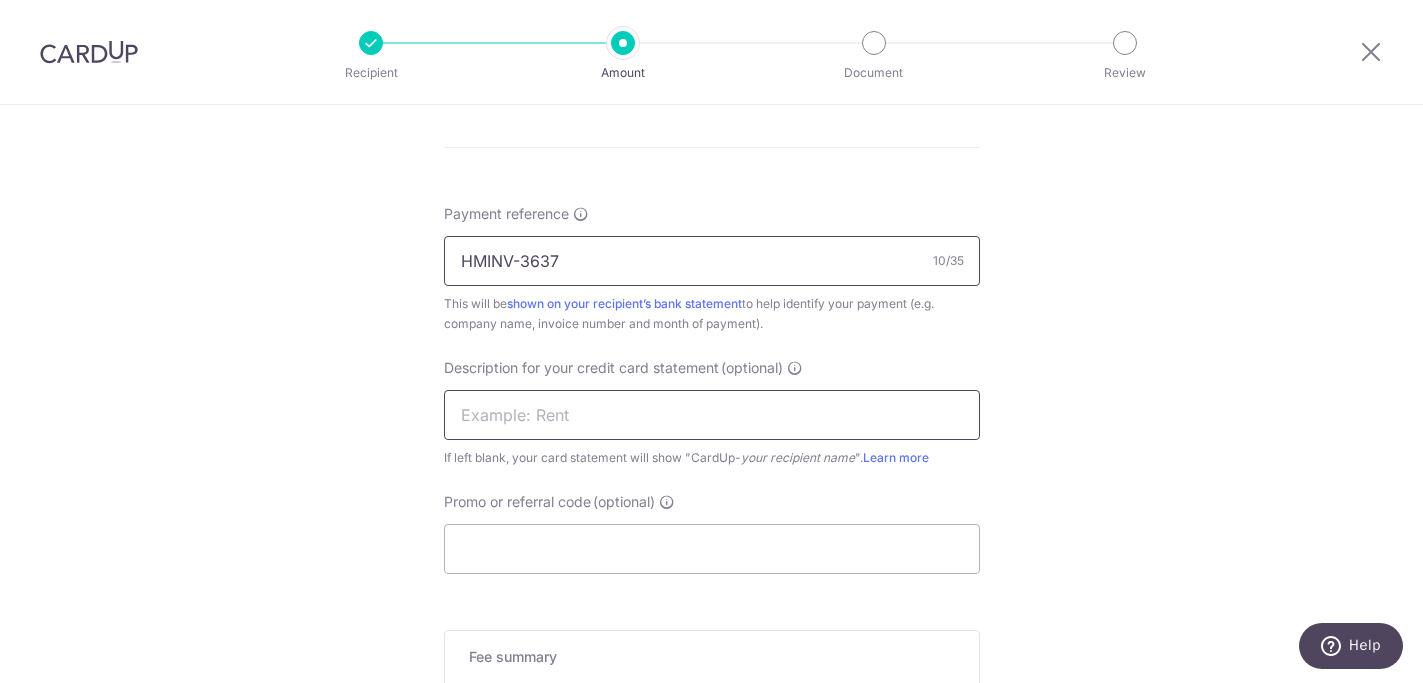 type on "HMINV-3637" 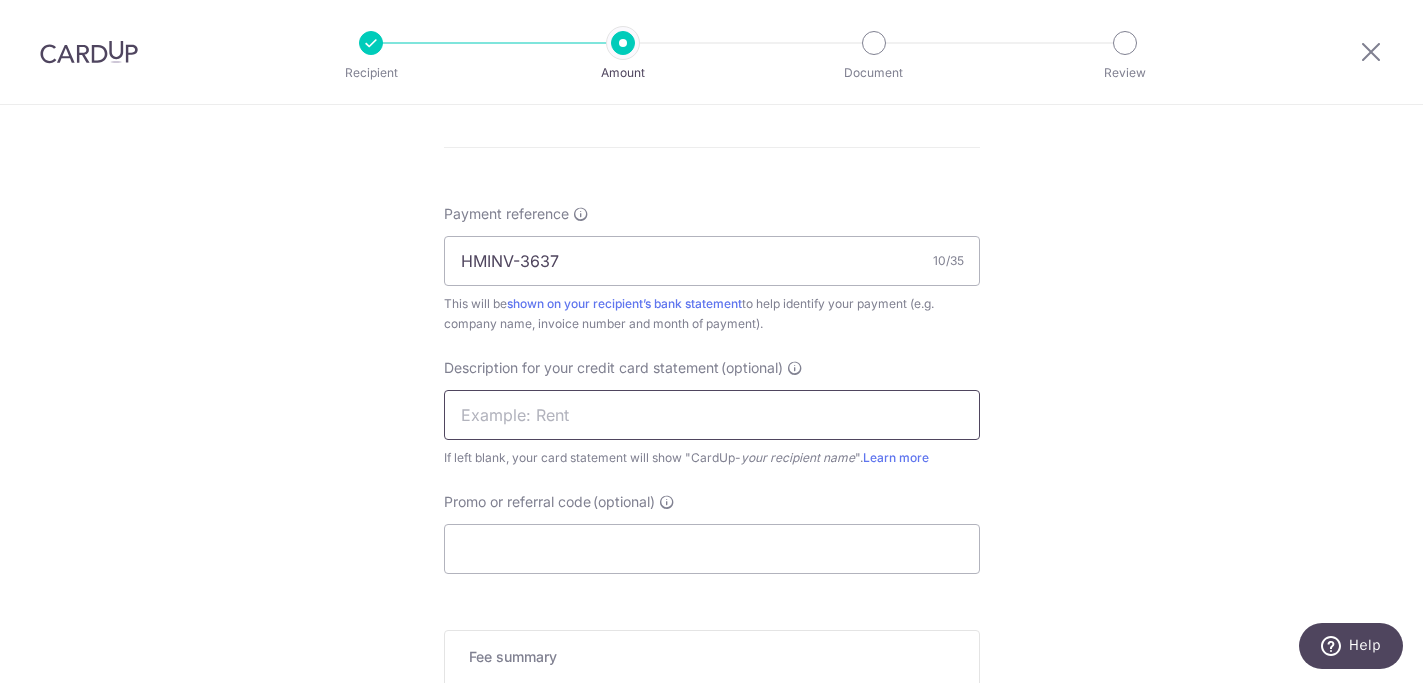 click at bounding box center [712, 415] 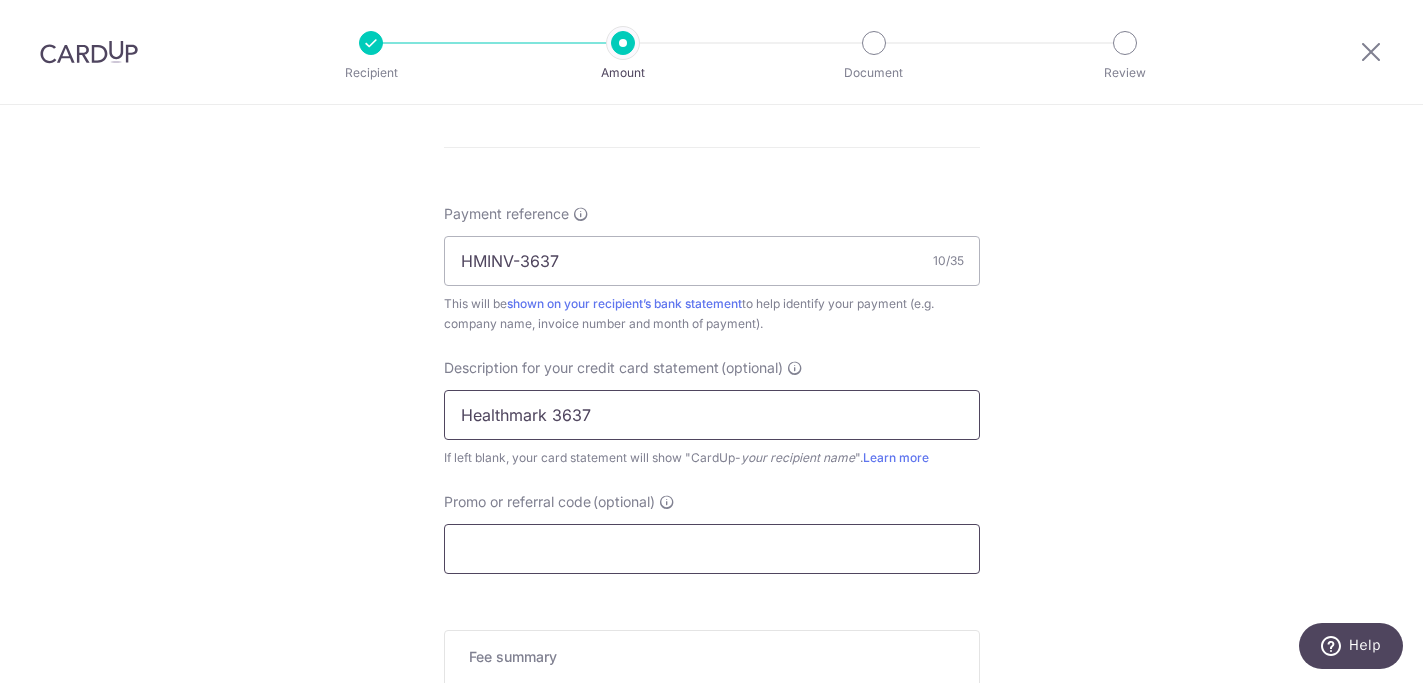 type on "Healthmark 3637" 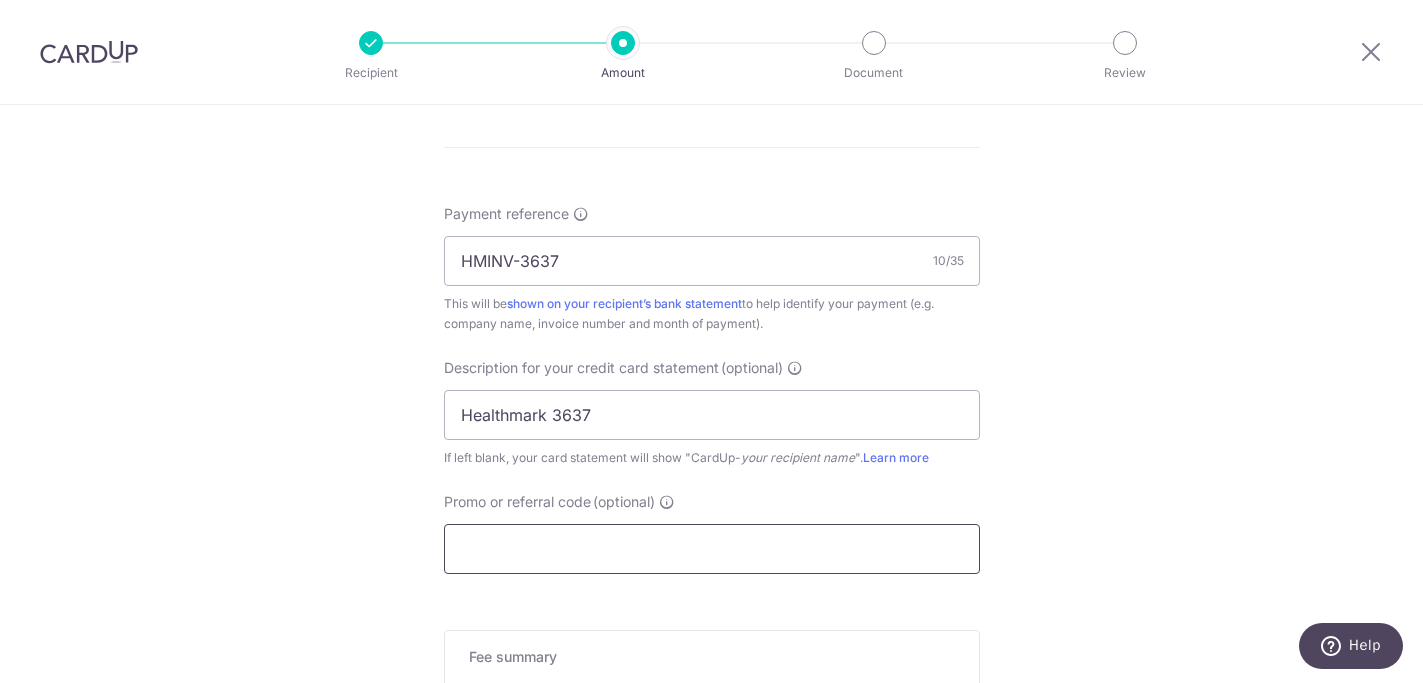 click on "Promo or referral code
(optional)" at bounding box center (712, 549) 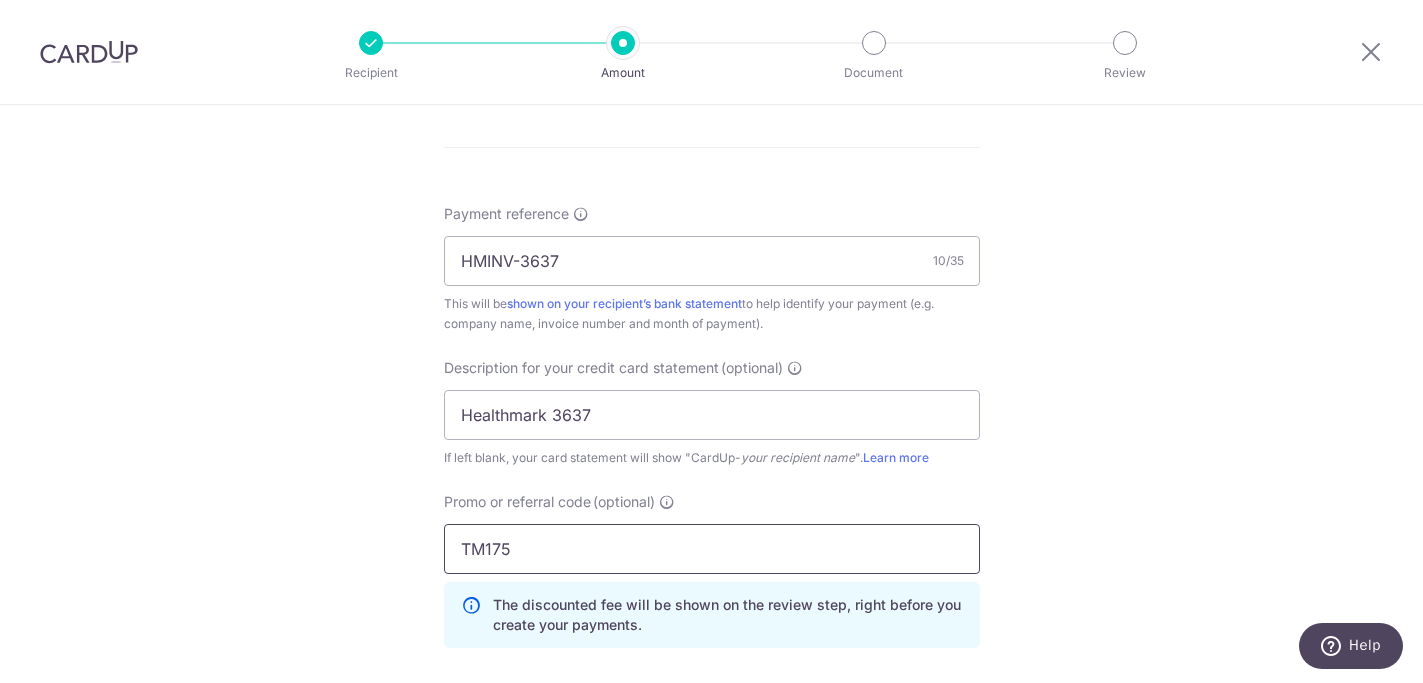 type on "TM175" 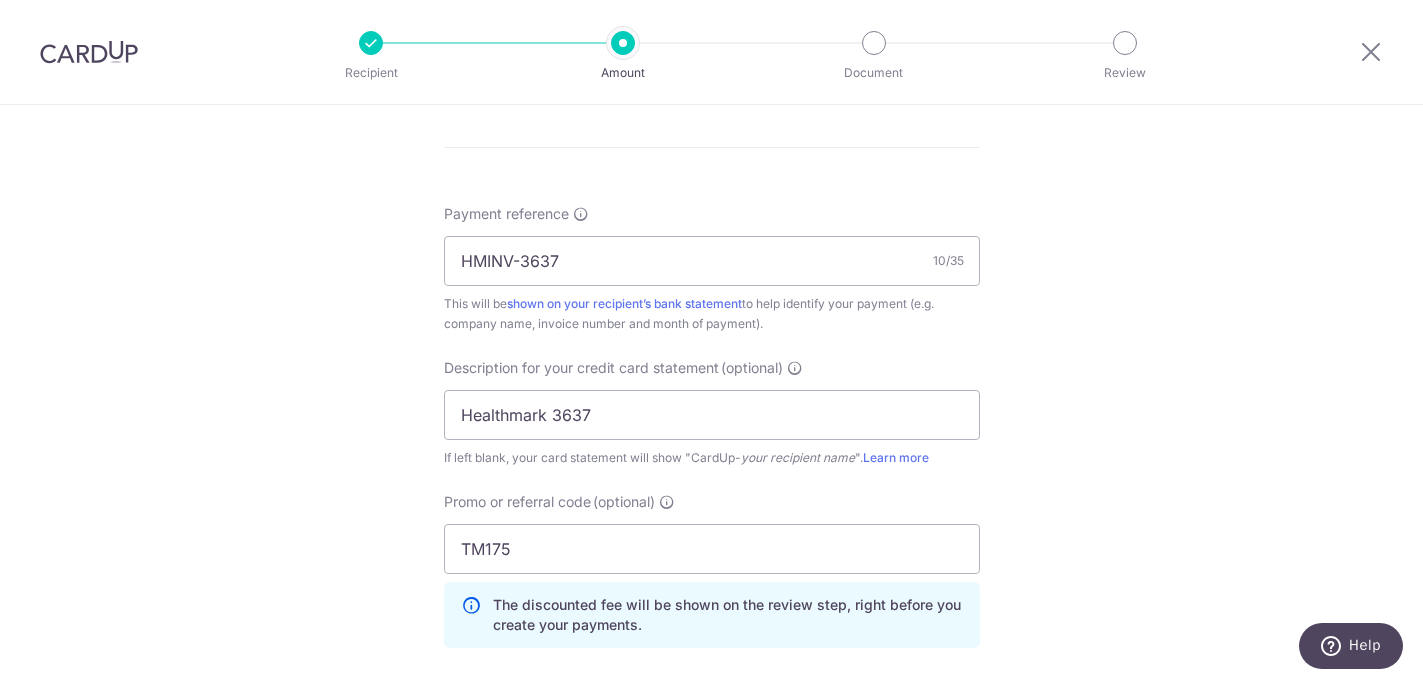 click on "Tell us more about your payment
Enter payment amount
SGD
3,700.00
3700.00
GST
(optional)
SGD
333.00
333.00
Select Card
**** 0131
Add credit card
Your Cards
**** 0131
Secure 256-bit SSL
Text" at bounding box center [711, 20] 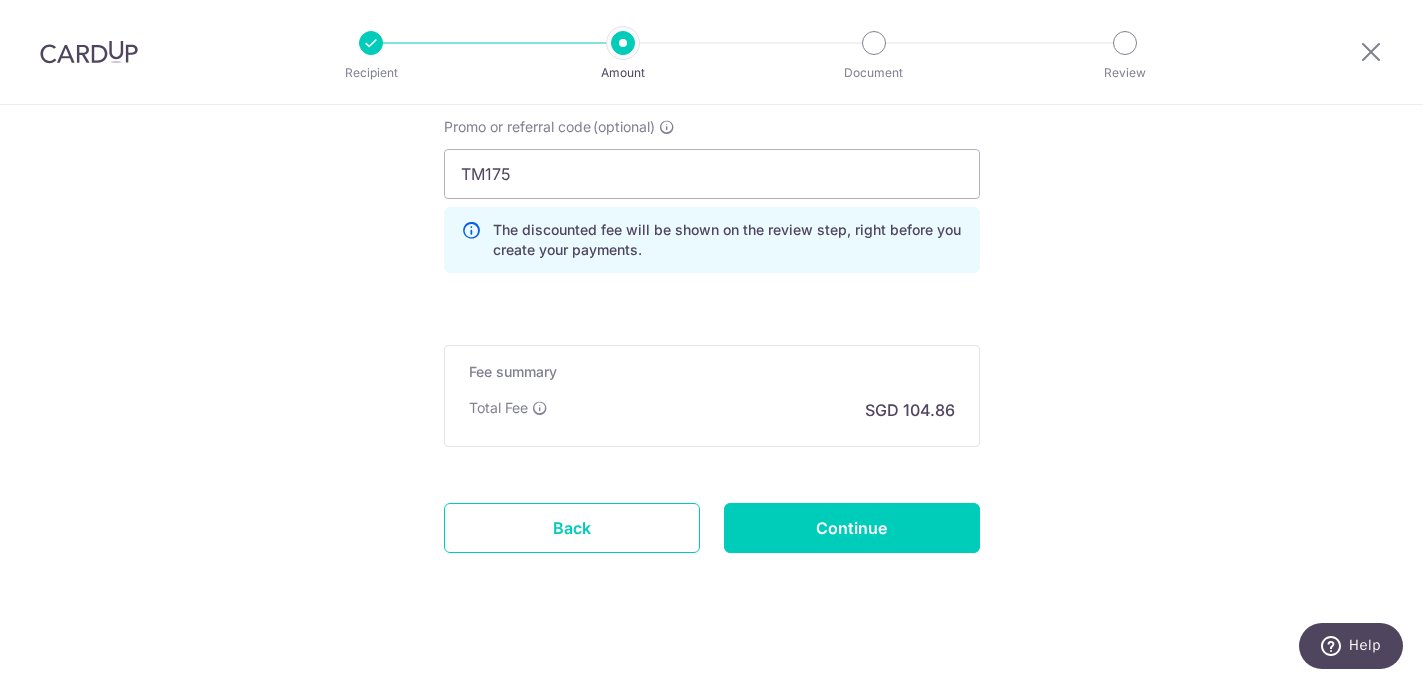 scroll, scrollTop: 1518, scrollLeft: 0, axis: vertical 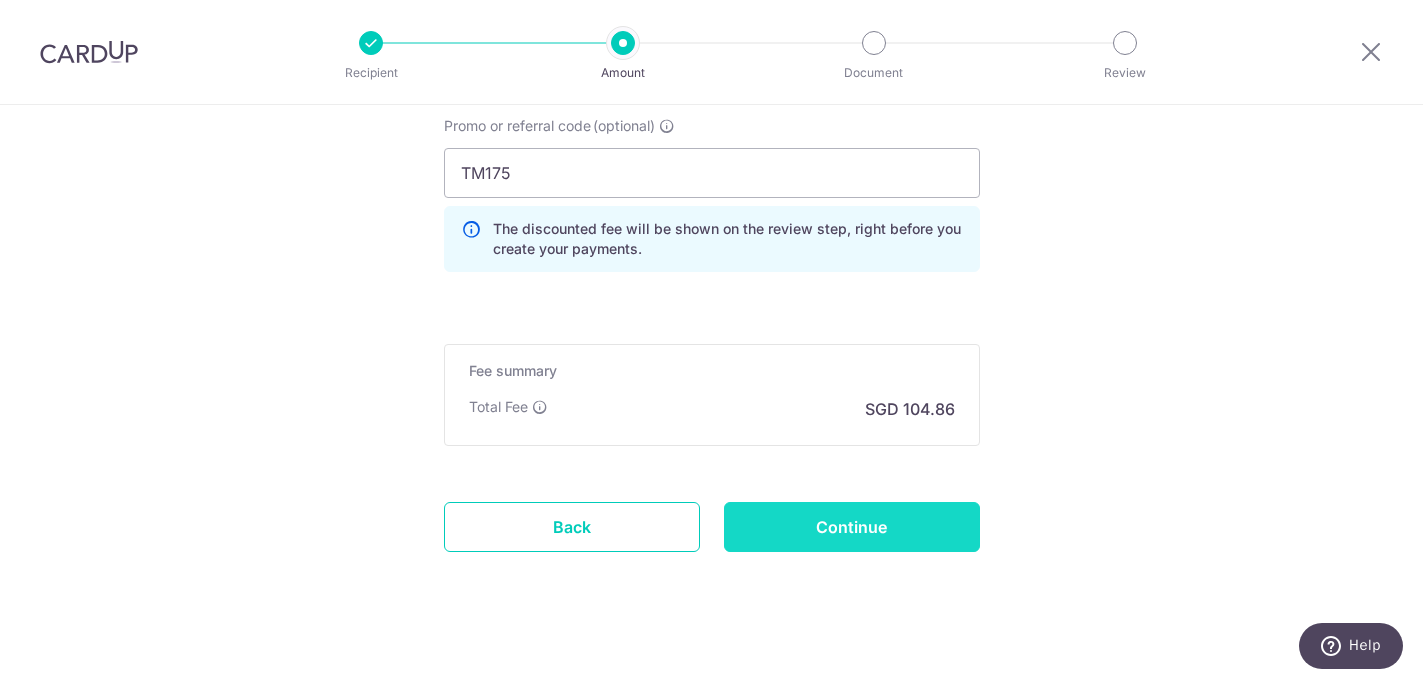click on "Continue" at bounding box center [852, 527] 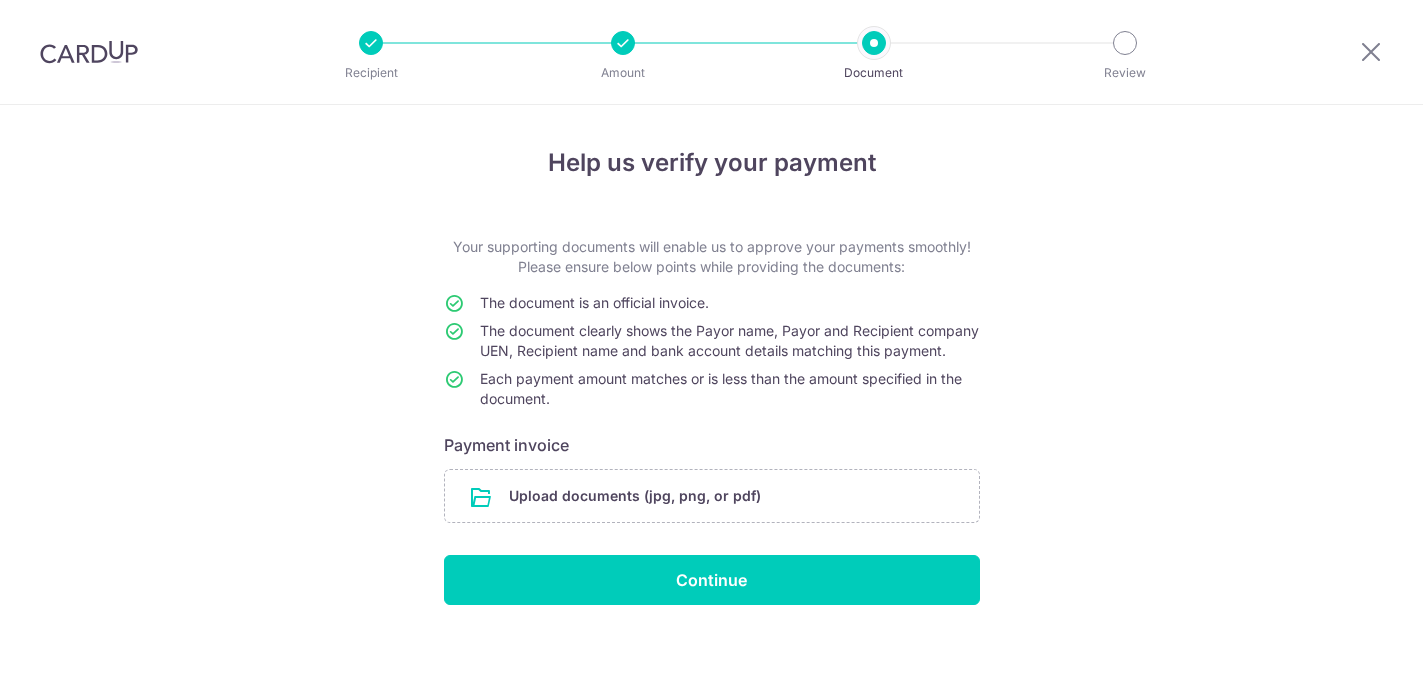 scroll, scrollTop: 0, scrollLeft: 0, axis: both 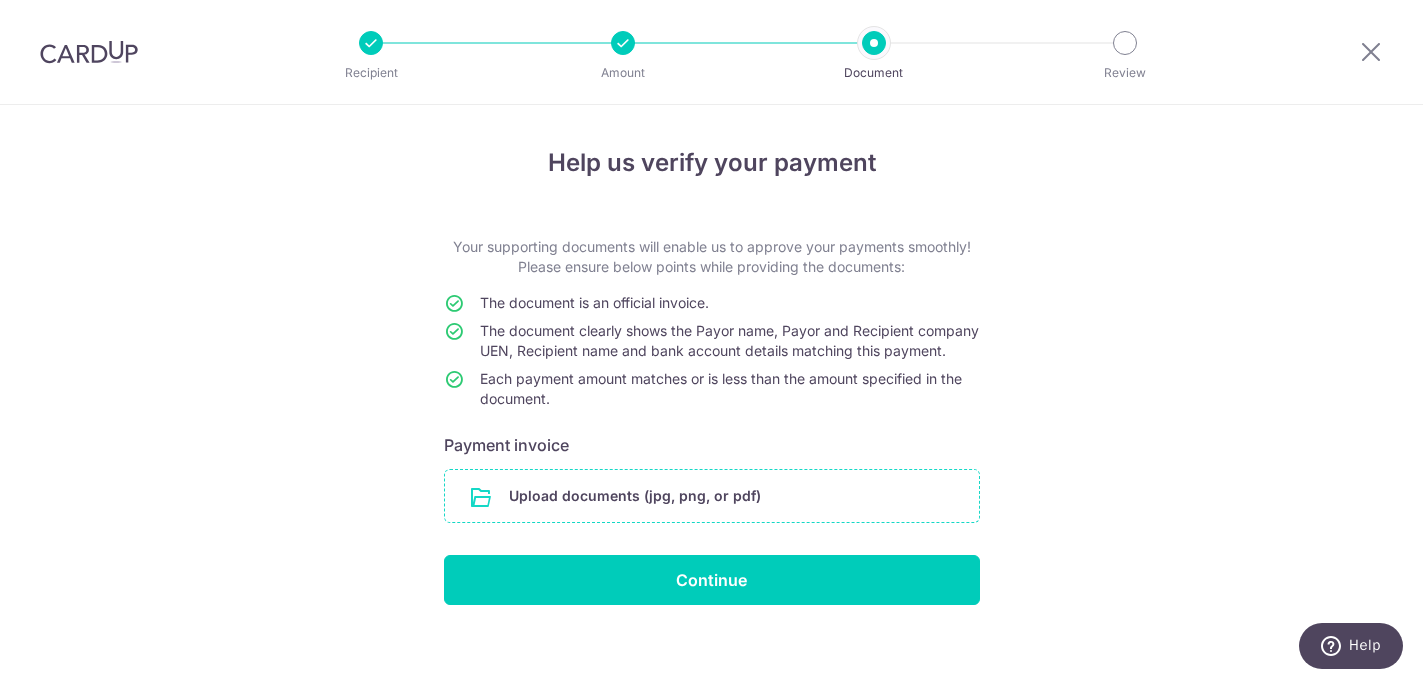 click at bounding box center [712, 496] 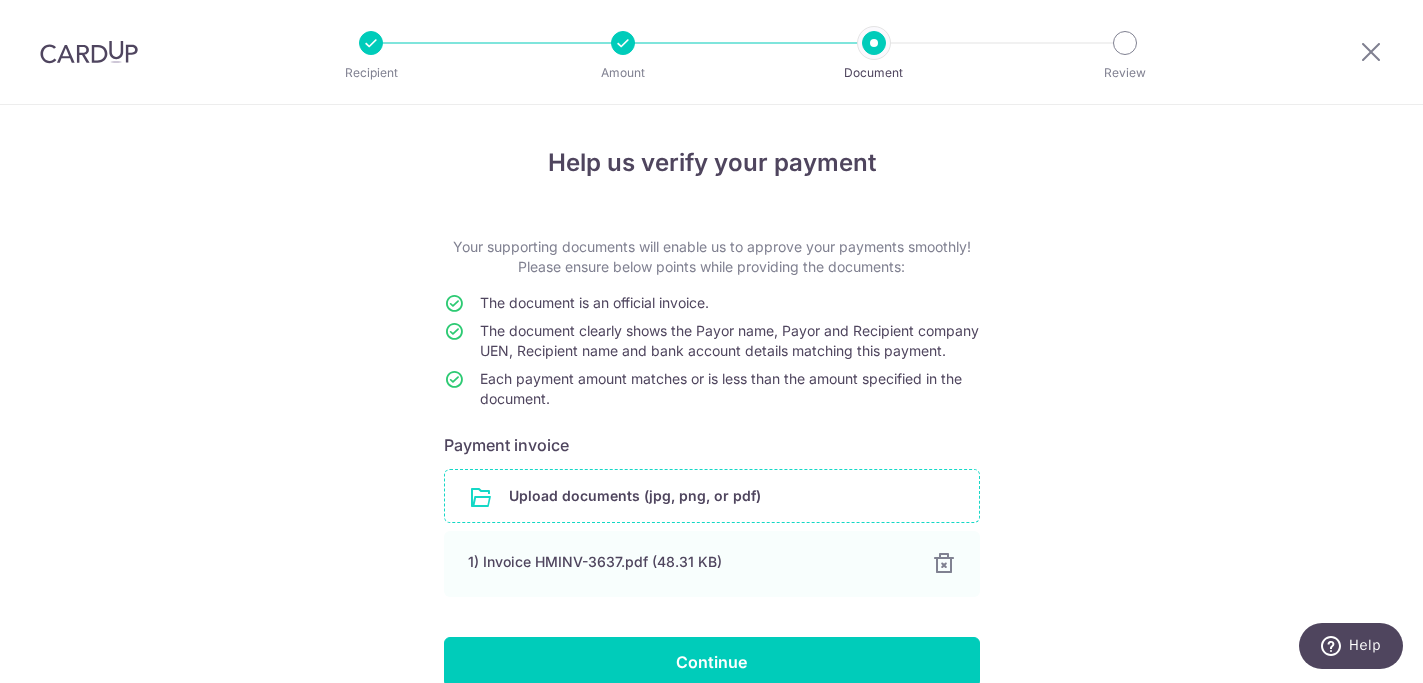 scroll, scrollTop: 102, scrollLeft: 0, axis: vertical 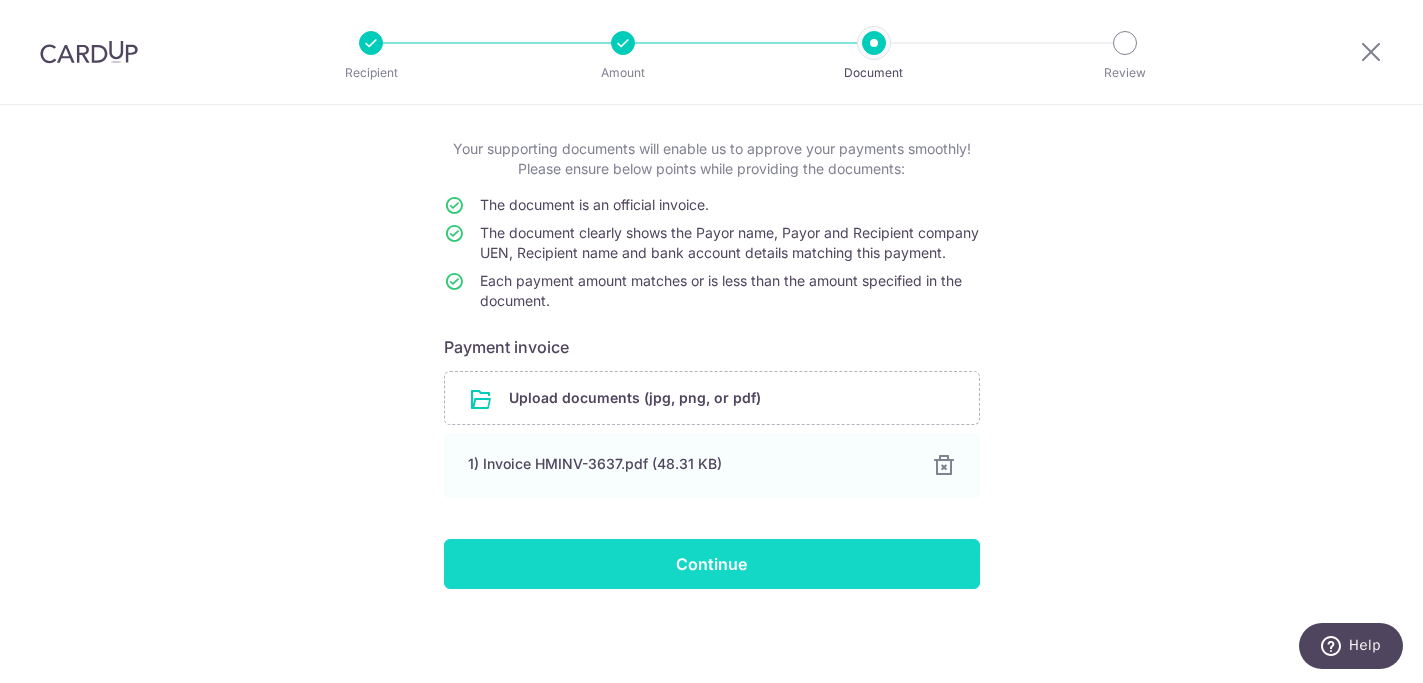 click on "Continue" at bounding box center [712, 564] 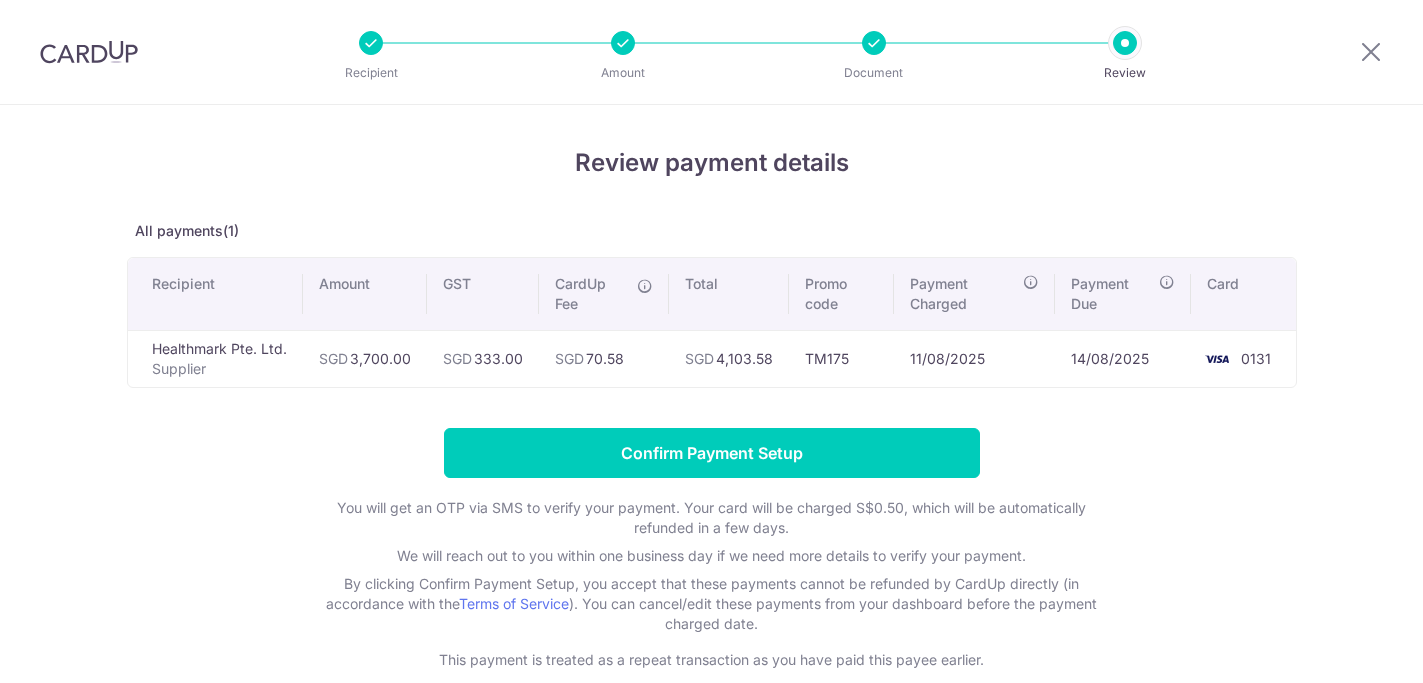 scroll, scrollTop: 0, scrollLeft: 0, axis: both 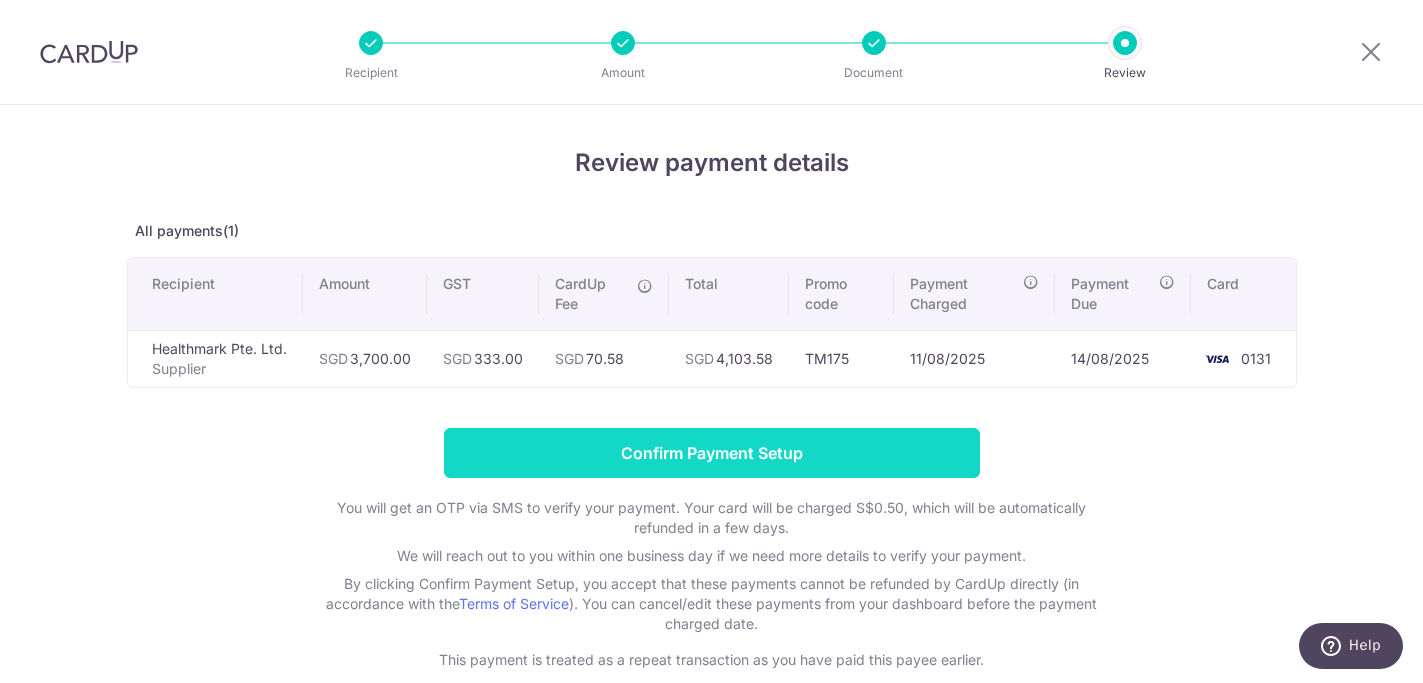 click on "Confirm Payment Setup" at bounding box center [712, 453] 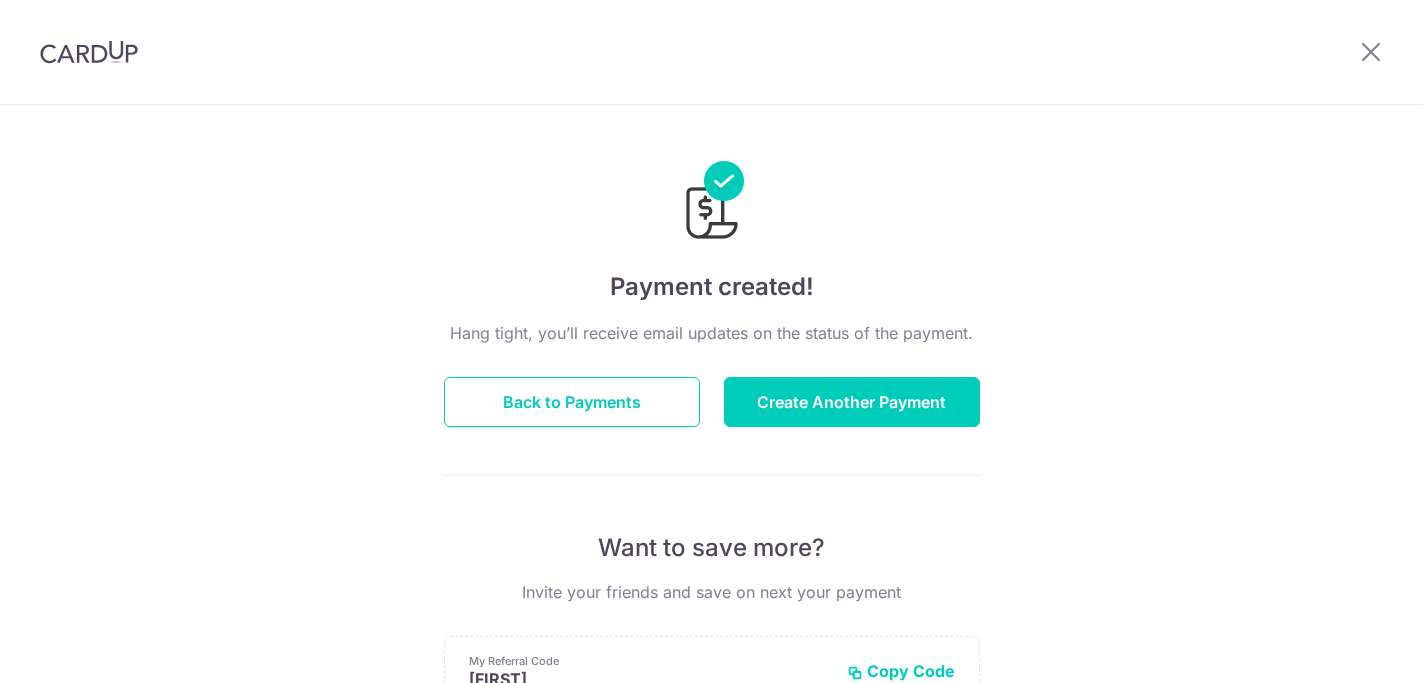scroll, scrollTop: 0, scrollLeft: 0, axis: both 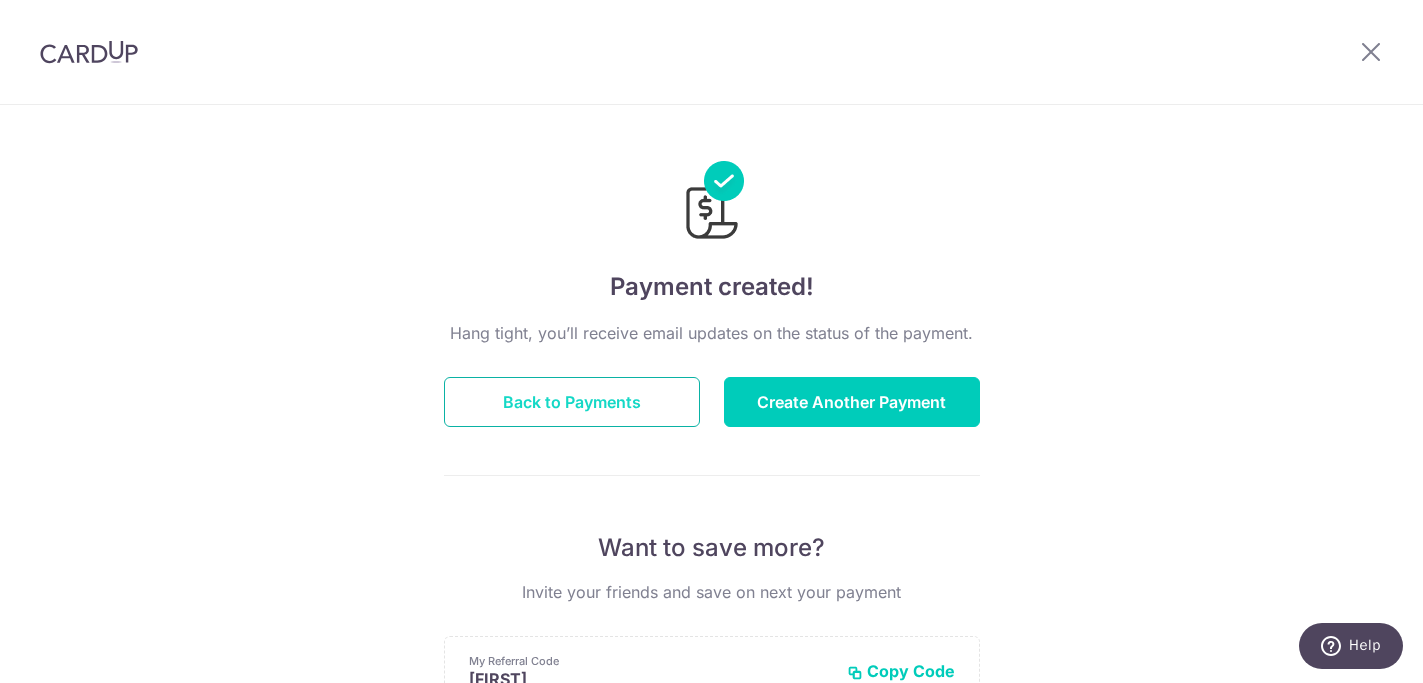 click on "Back to Payments" at bounding box center [572, 402] 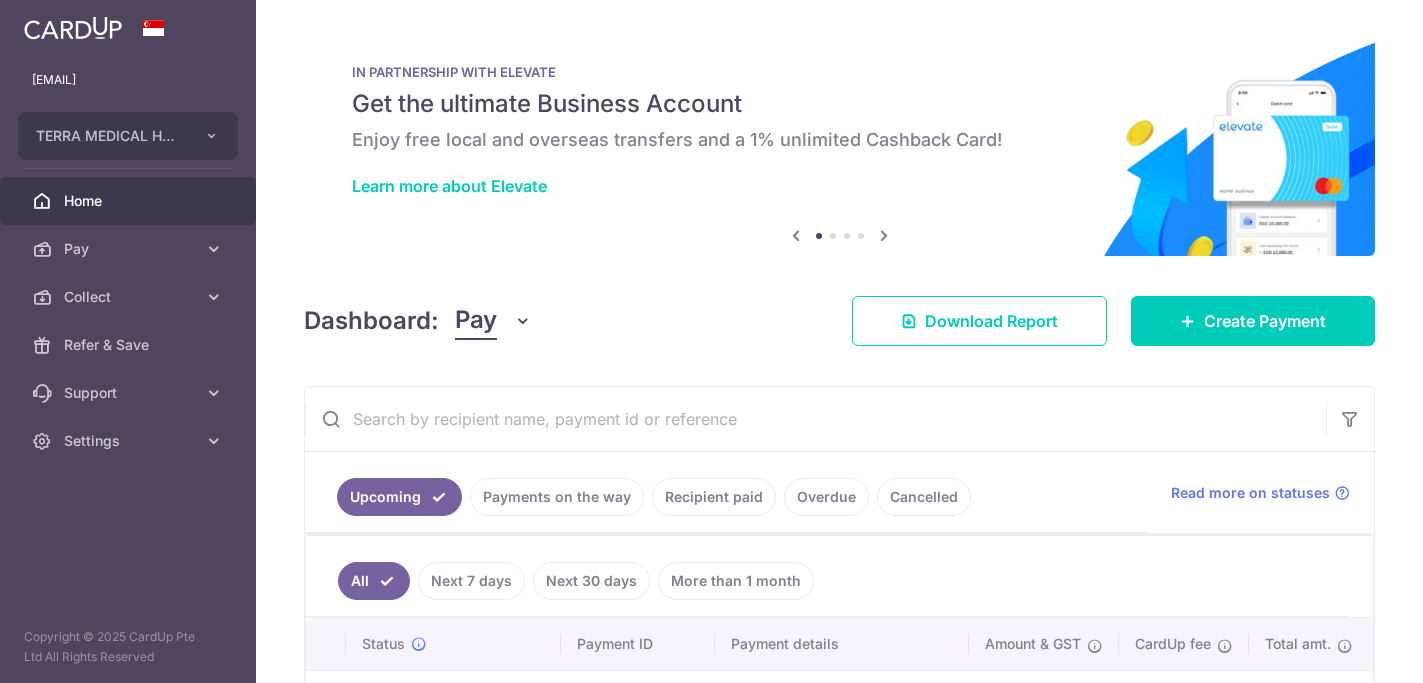 scroll, scrollTop: 0, scrollLeft: 0, axis: both 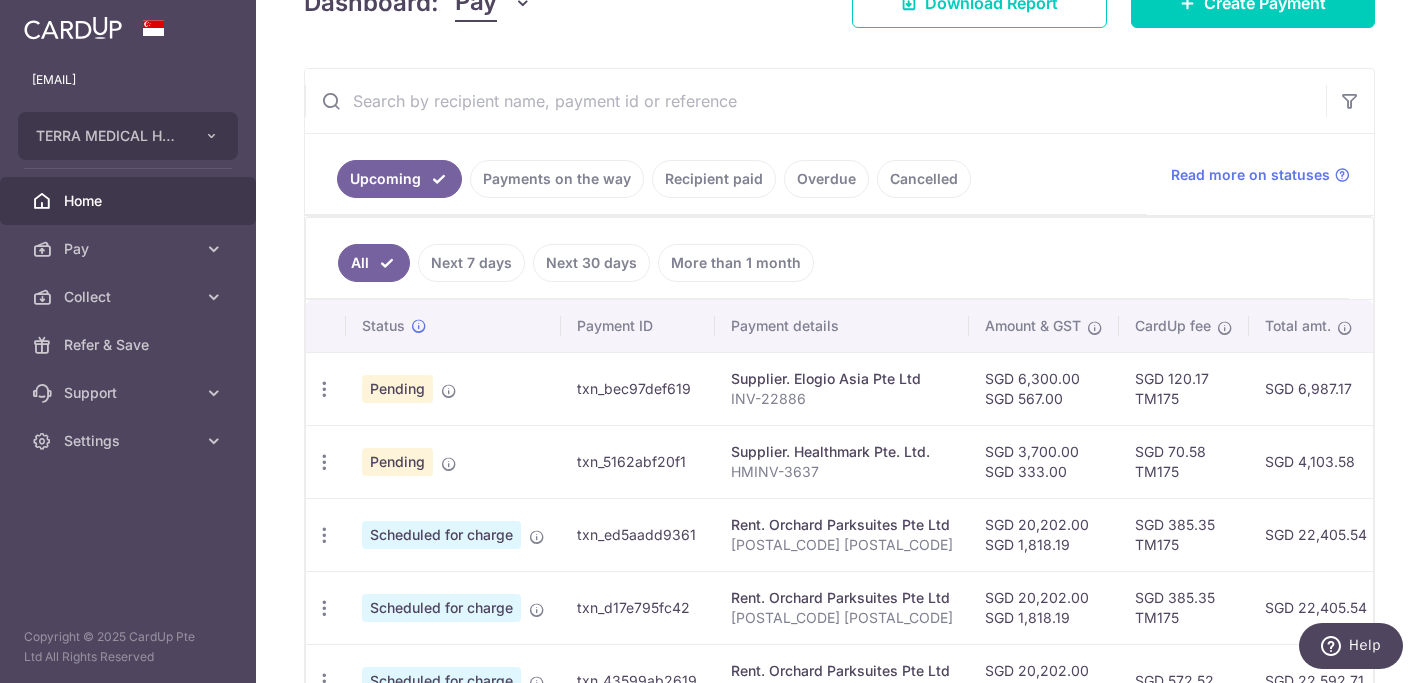 drag, startPoint x: 1303, startPoint y: 461, endPoint x: 1359, endPoint y: 460, distance: 56.008926 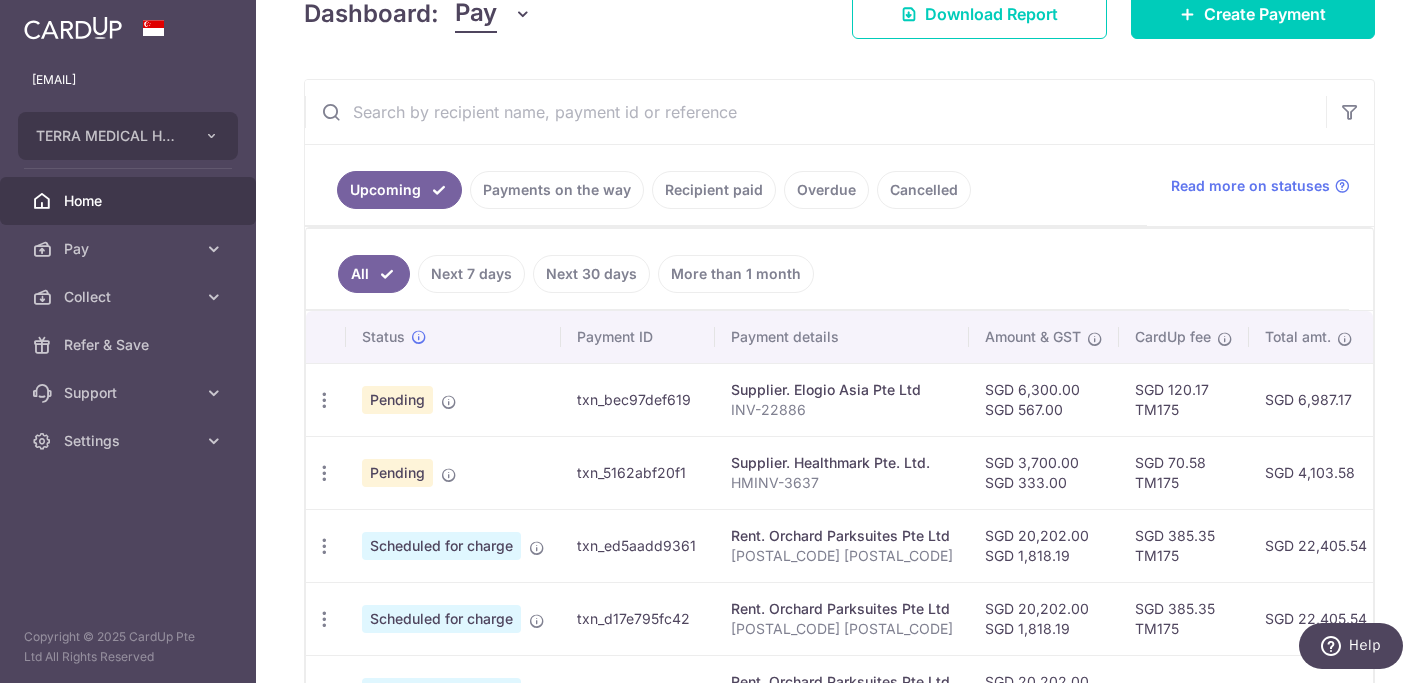 scroll, scrollTop: 309, scrollLeft: 0, axis: vertical 